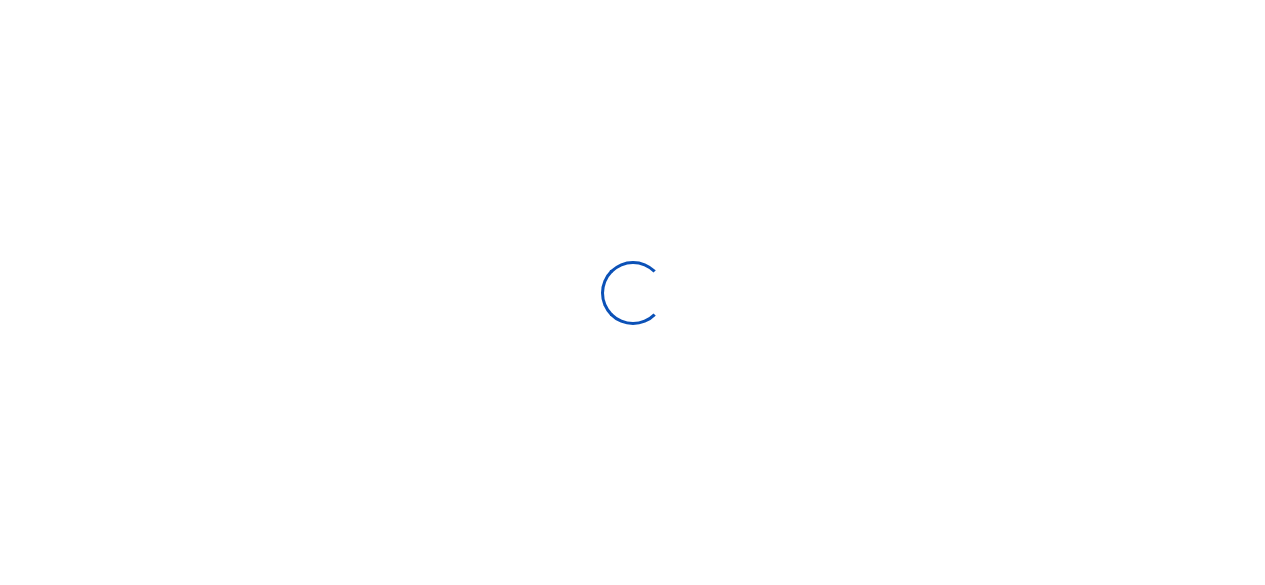 scroll, scrollTop: 0, scrollLeft: 0, axis: both 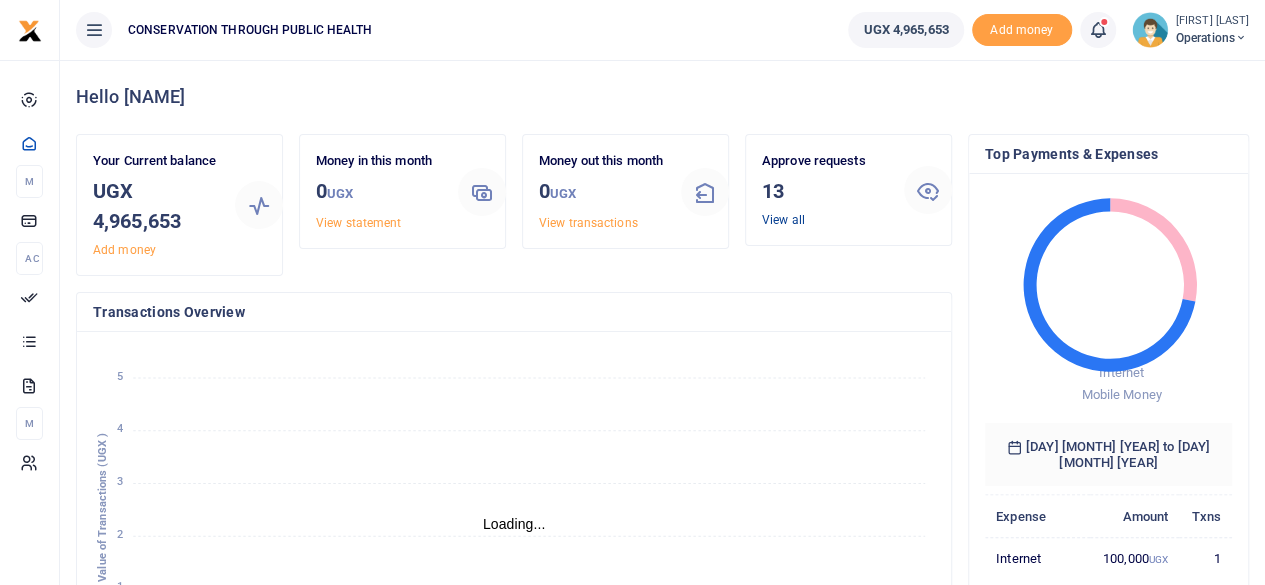 click on "View all" at bounding box center (783, 220) 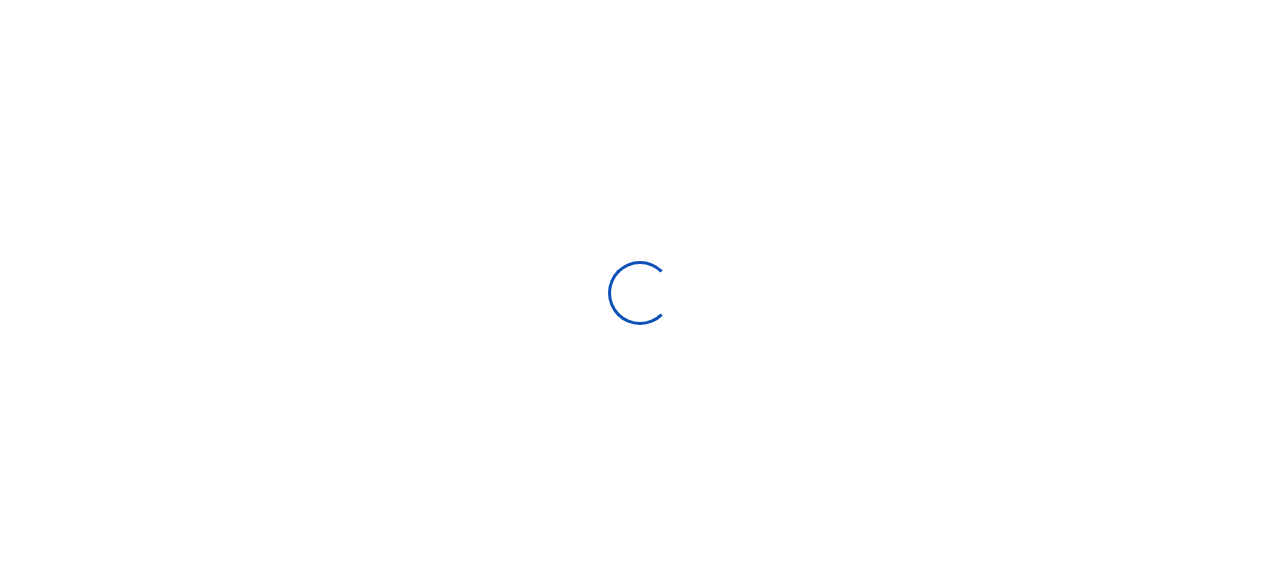 scroll, scrollTop: 0, scrollLeft: 0, axis: both 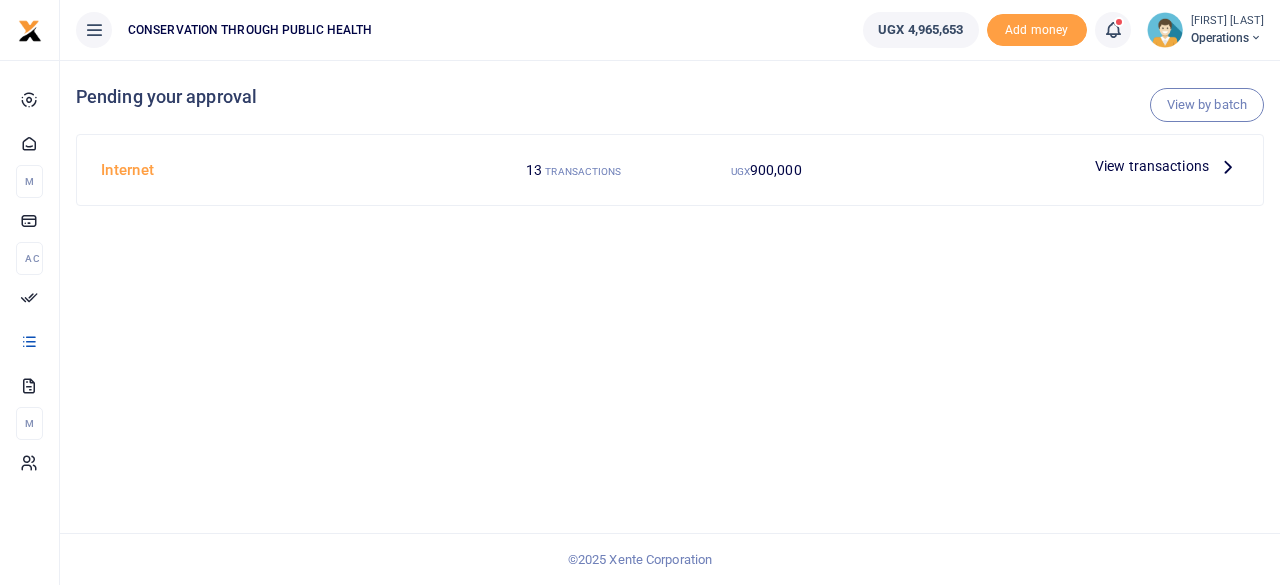 click on "View transactions" at bounding box center (1152, 166) 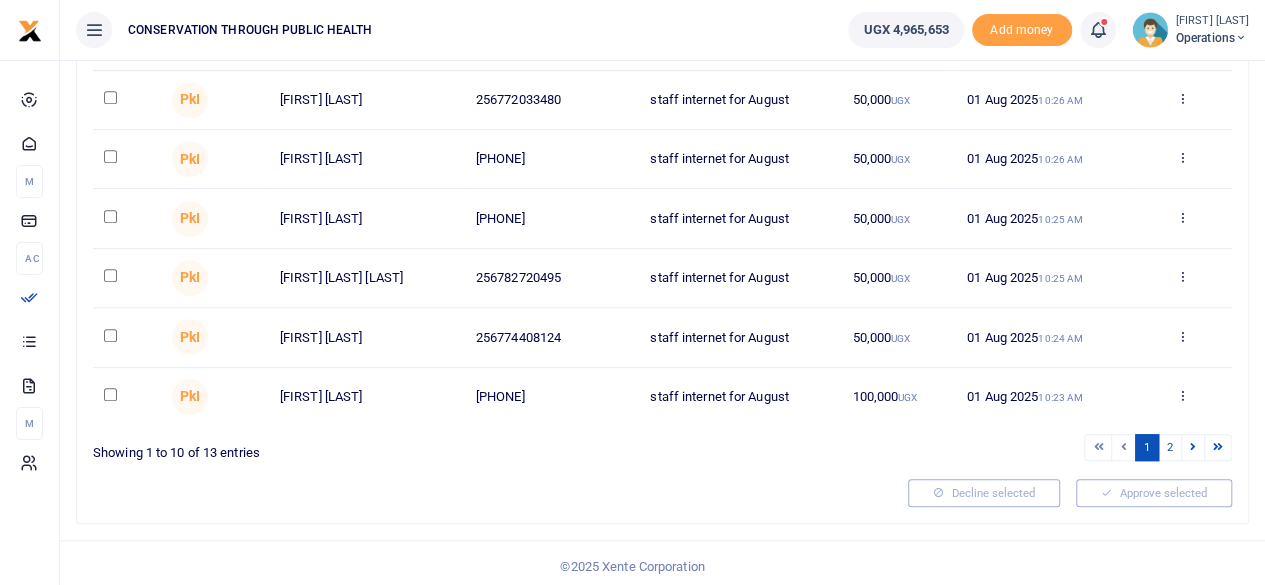 scroll, scrollTop: 464, scrollLeft: 0, axis: vertical 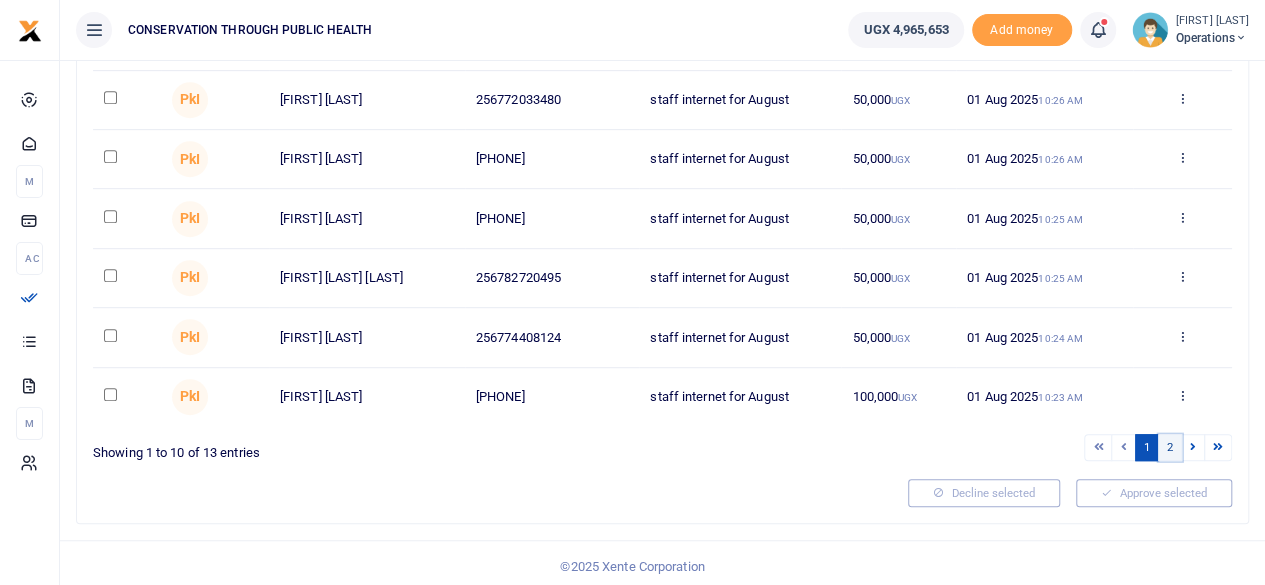 click on "2" at bounding box center [1170, 447] 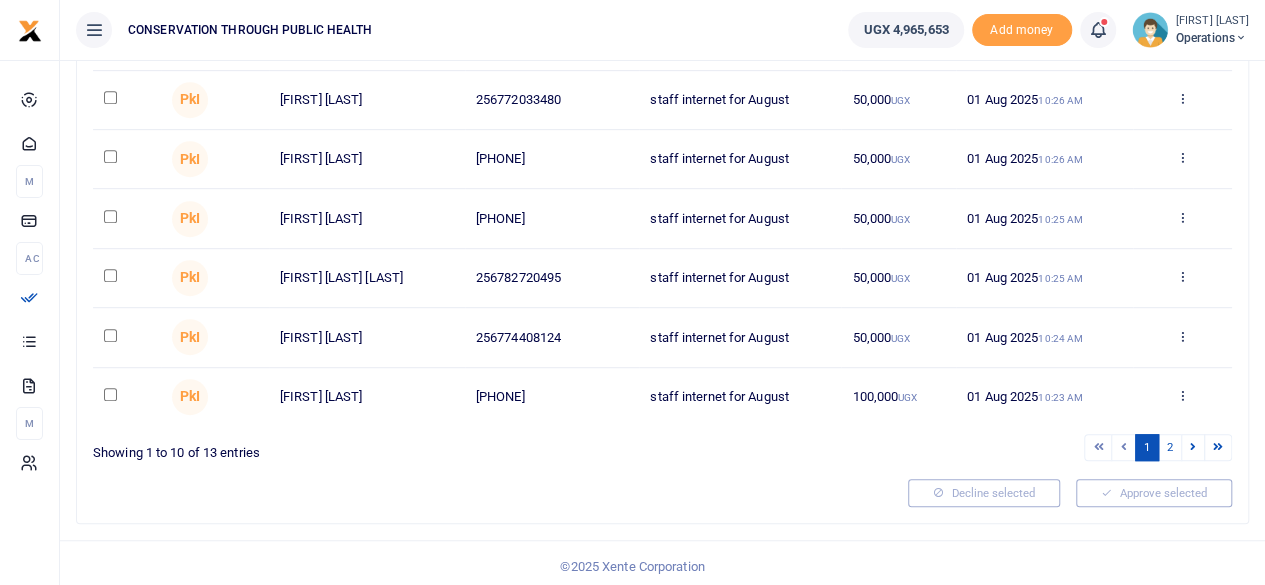 scroll, scrollTop: 50, scrollLeft: 0, axis: vertical 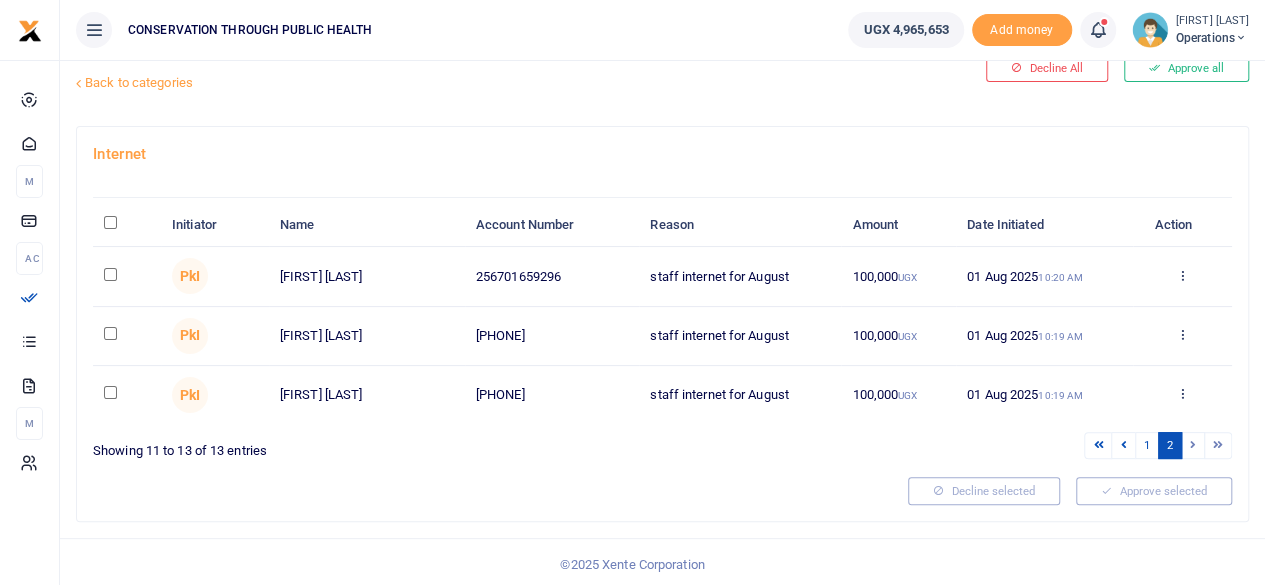 click at bounding box center [110, 274] 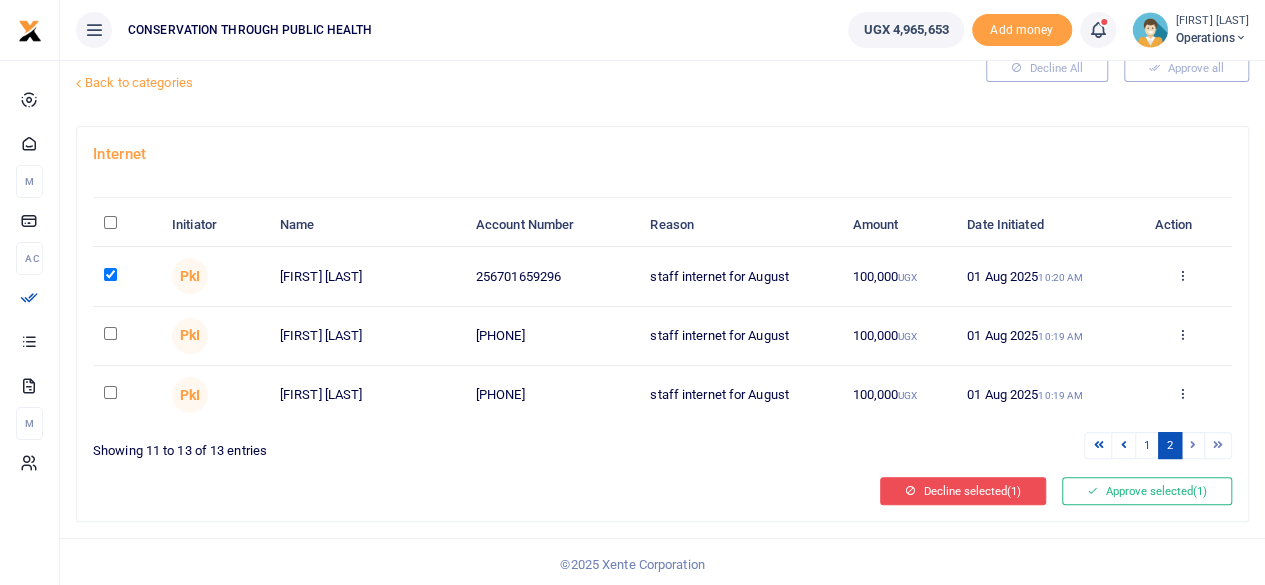 click on "Decline selected  (1)" at bounding box center [963, 491] 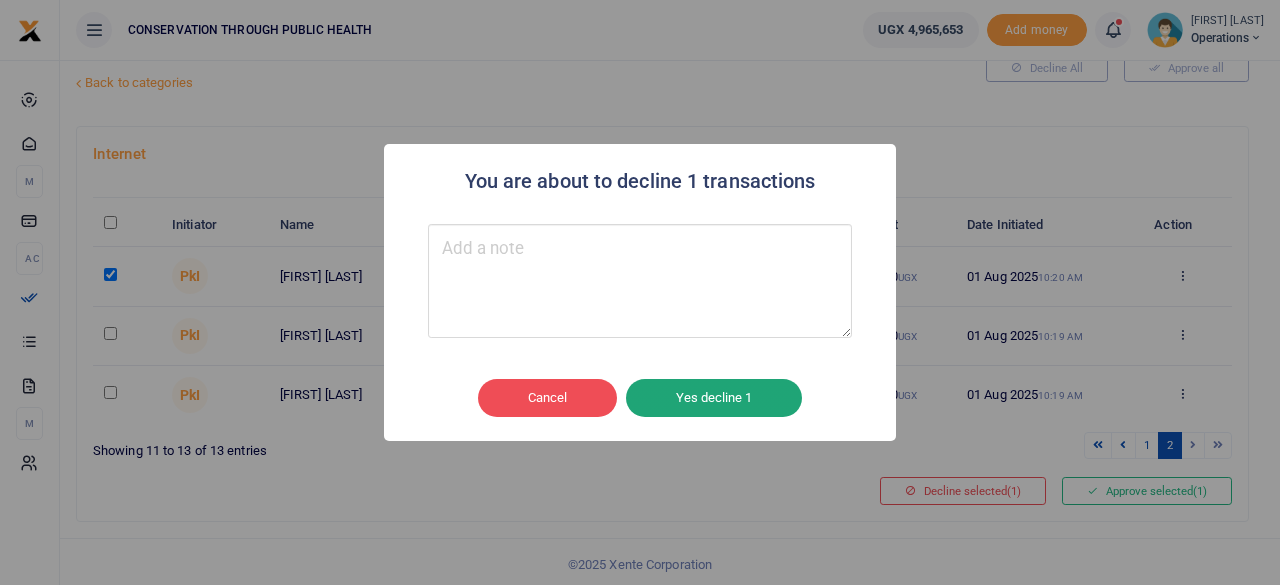 click on "Yes decline 1" at bounding box center (714, 398) 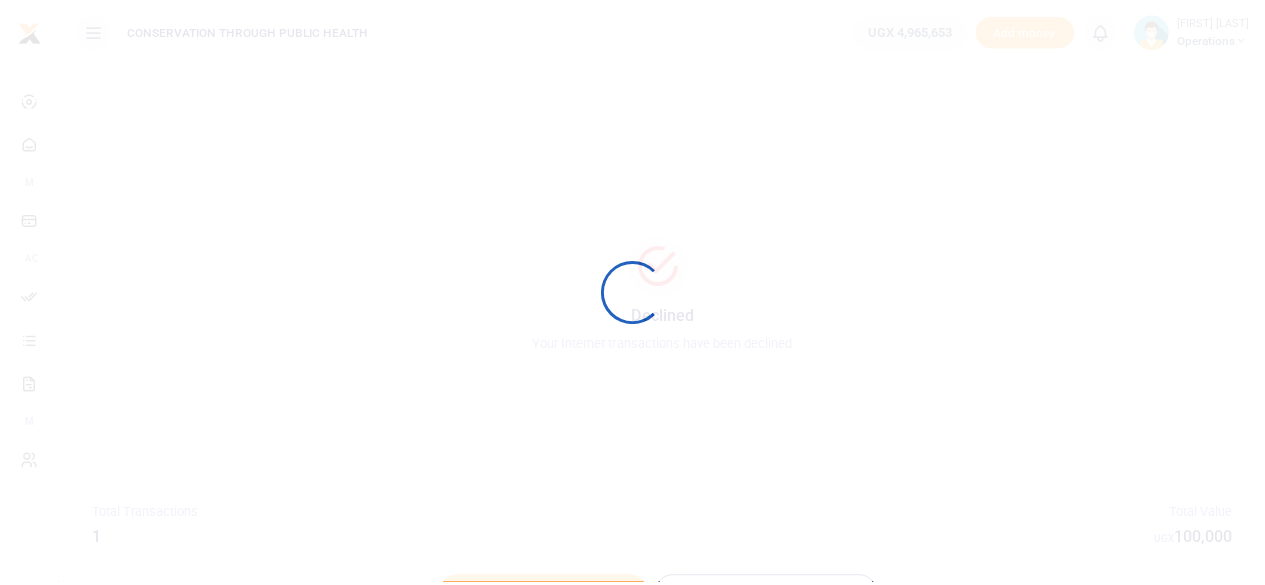 scroll, scrollTop: 0, scrollLeft: 0, axis: both 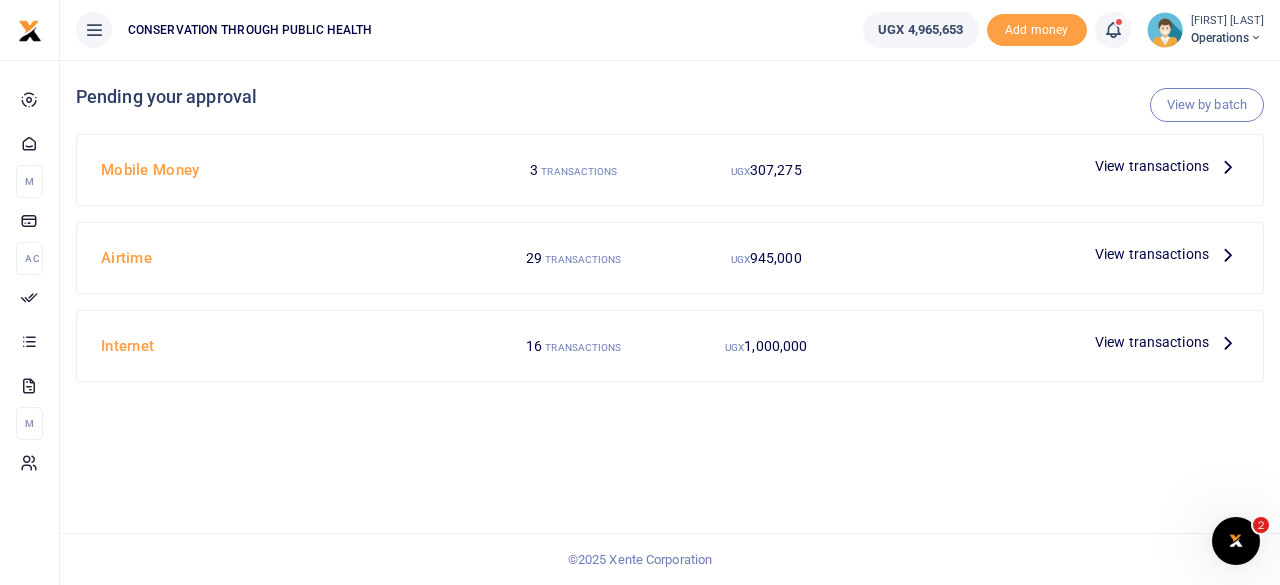 click on "View transactions" at bounding box center [1152, 166] 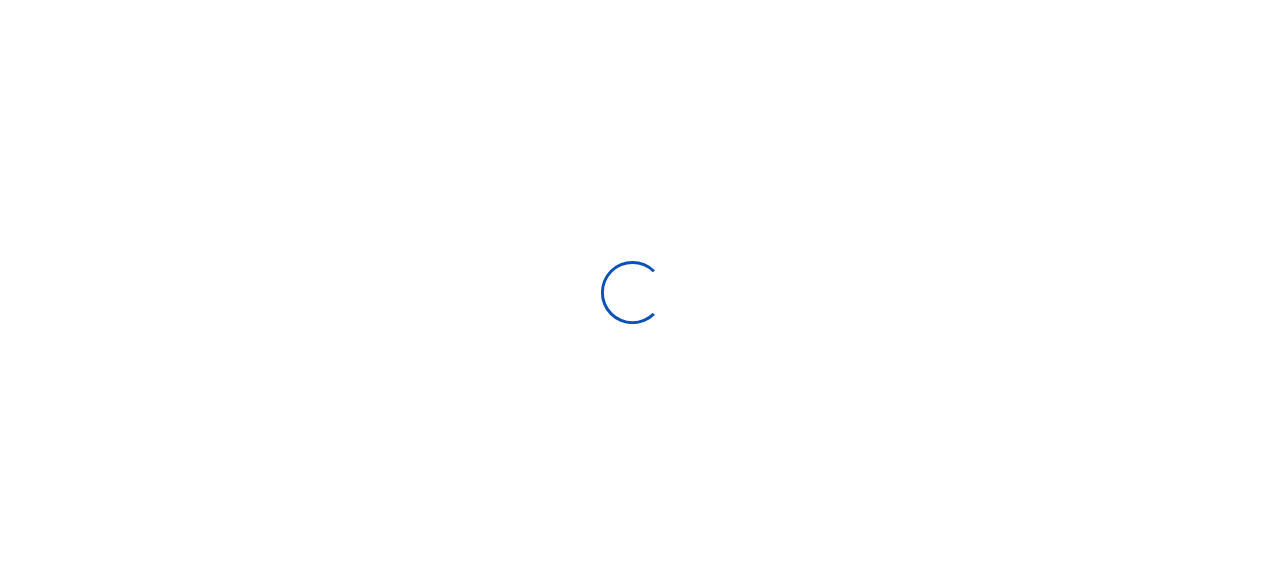 scroll, scrollTop: 0, scrollLeft: 0, axis: both 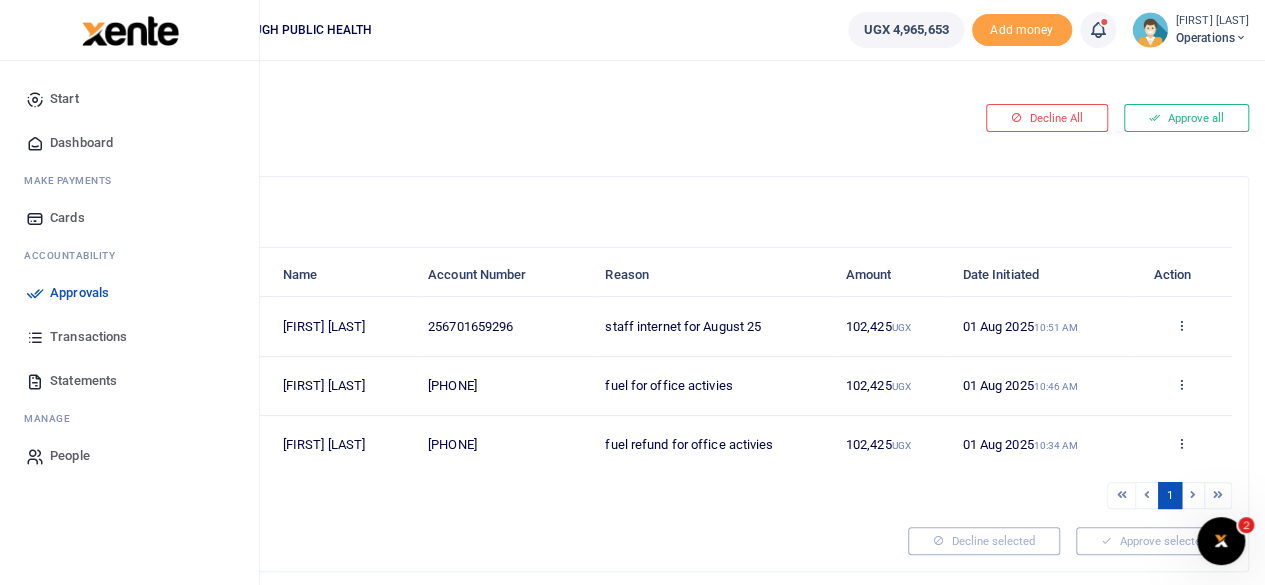 click on "Dashboard" at bounding box center [81, 143] 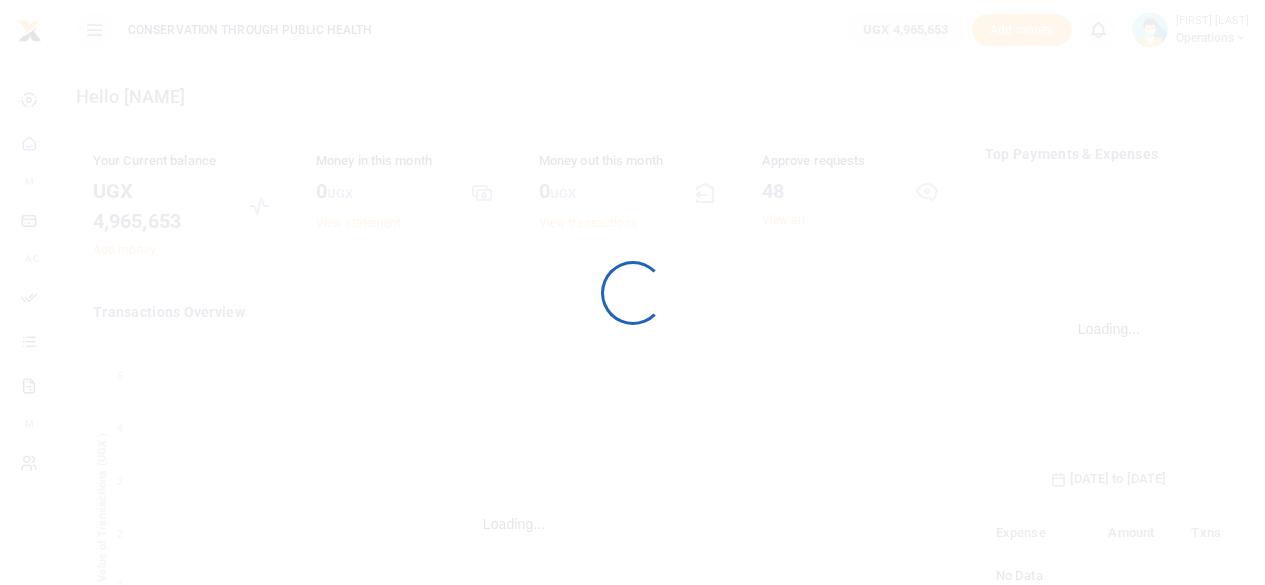 scroll, scrollTop: 0, scrollLeft: 0, axis: both 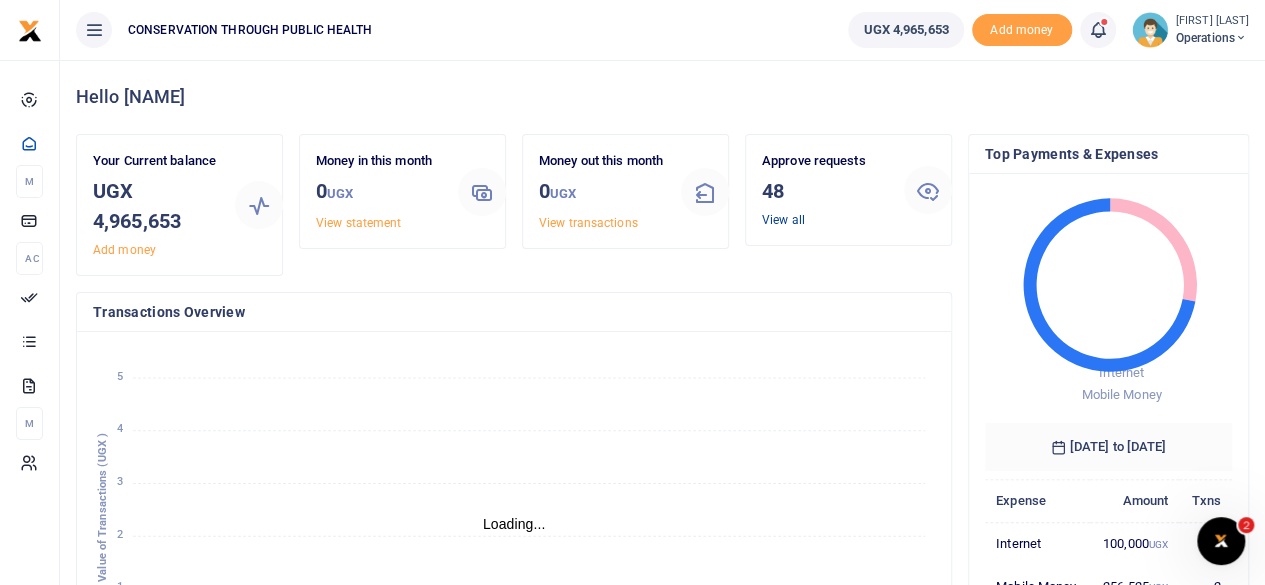 click on "View all" at bounding box center [783, 220] 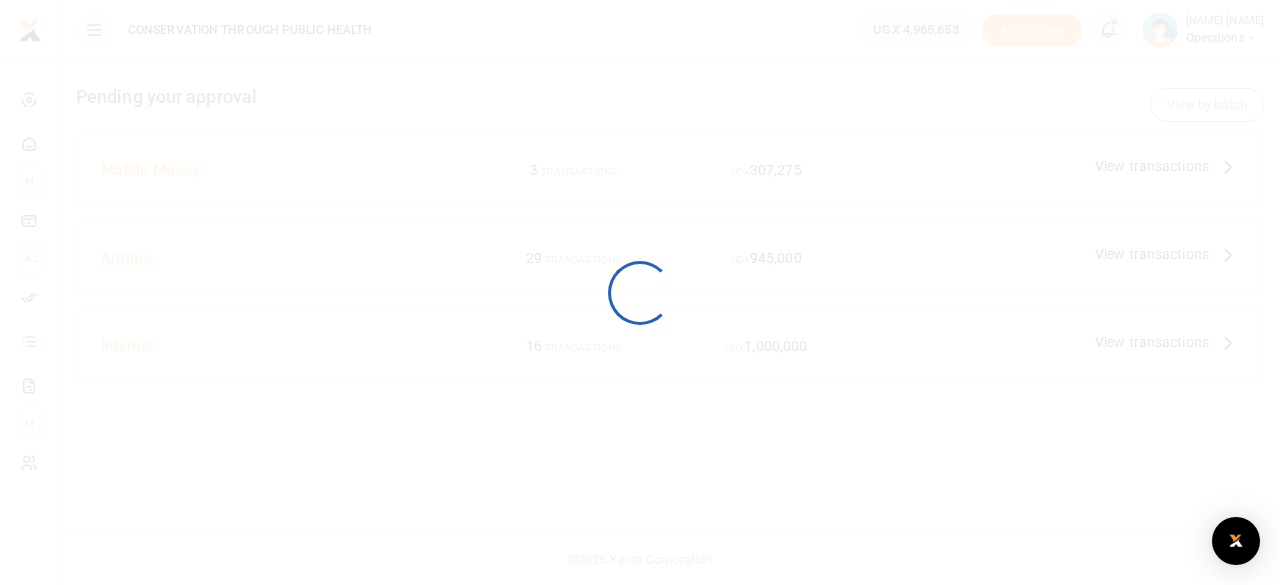 scroll, scrollTop: 0, scrollLeft: 0, axis: both 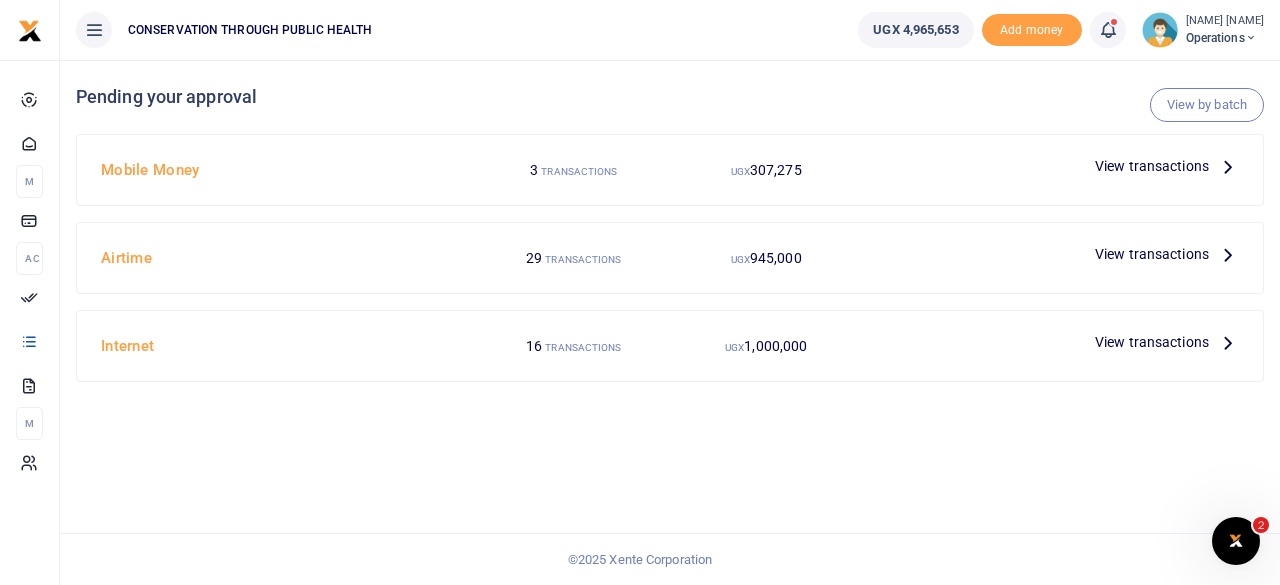 click on "View transactions" at bounding box center [1152, 254] 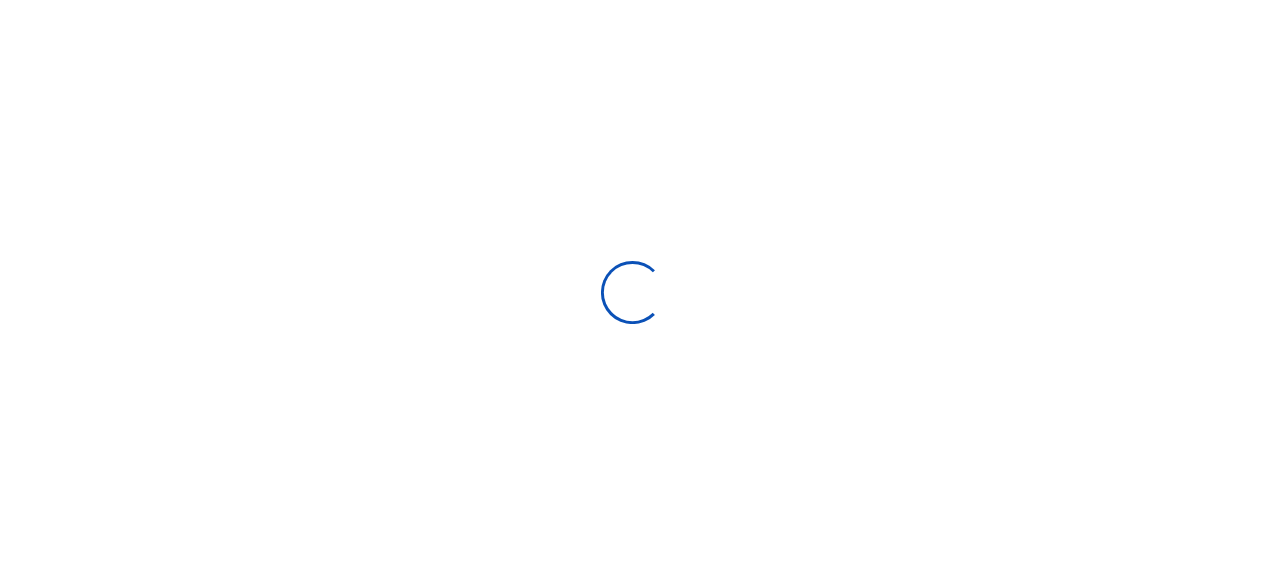 scroll, scrollTop: 0, scrollLeft: 0, axis: both 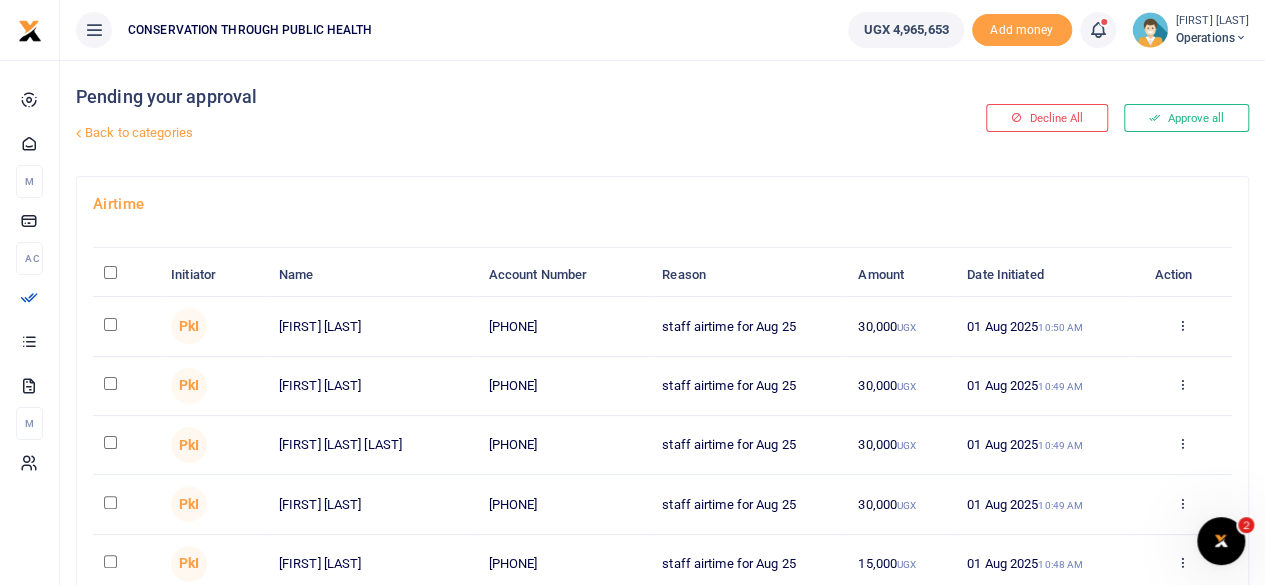 click at bounding box center [110, 272] 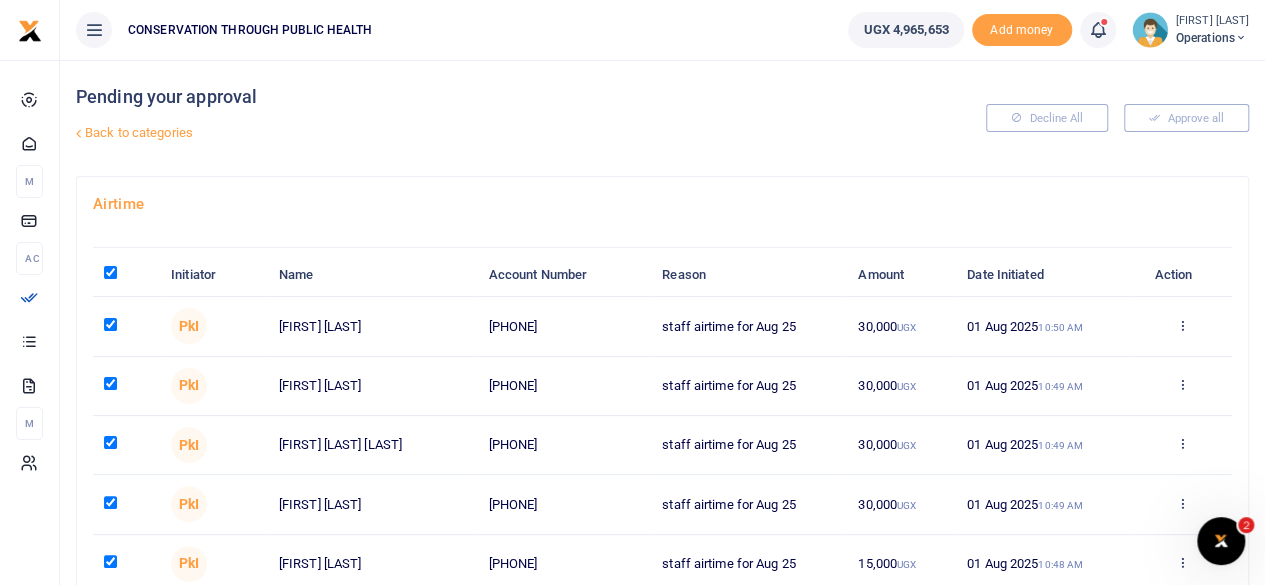 checkbox on "true" 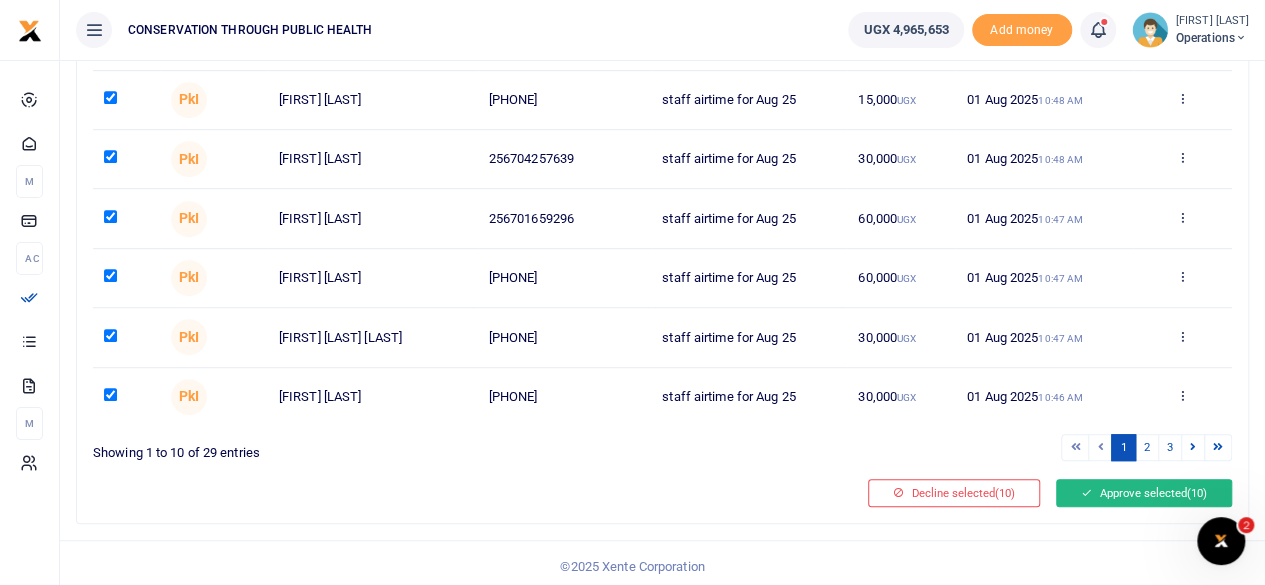 click on "Approve selected  (10)" at bounding box center [1144, 493] 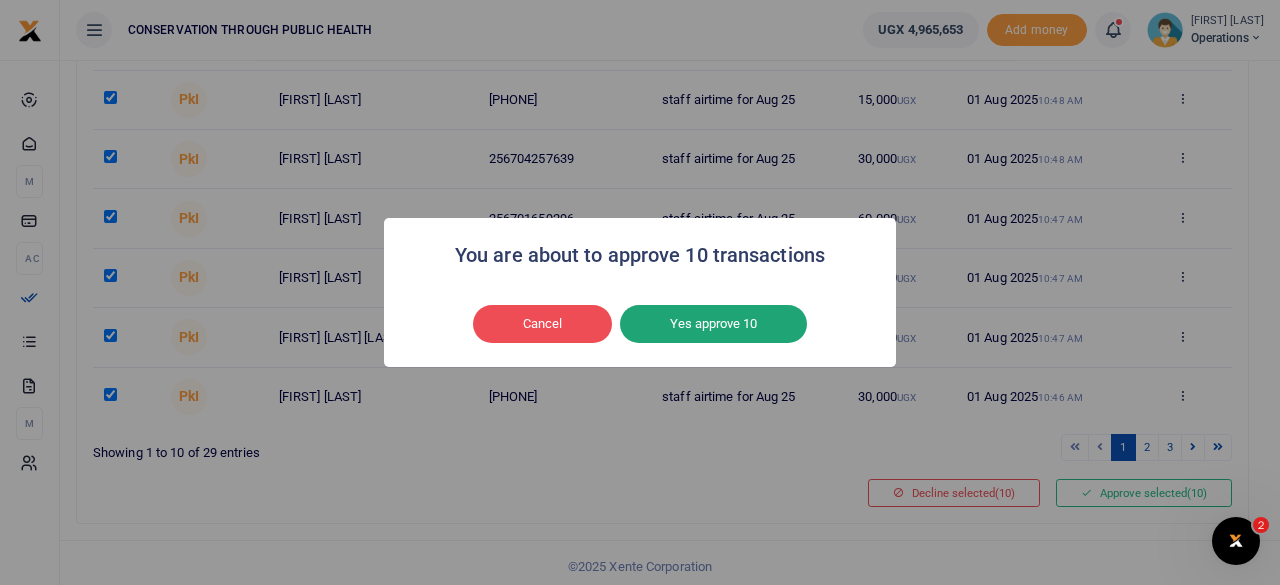 click on "Yes approve 10" at bounding box center [713, 324] 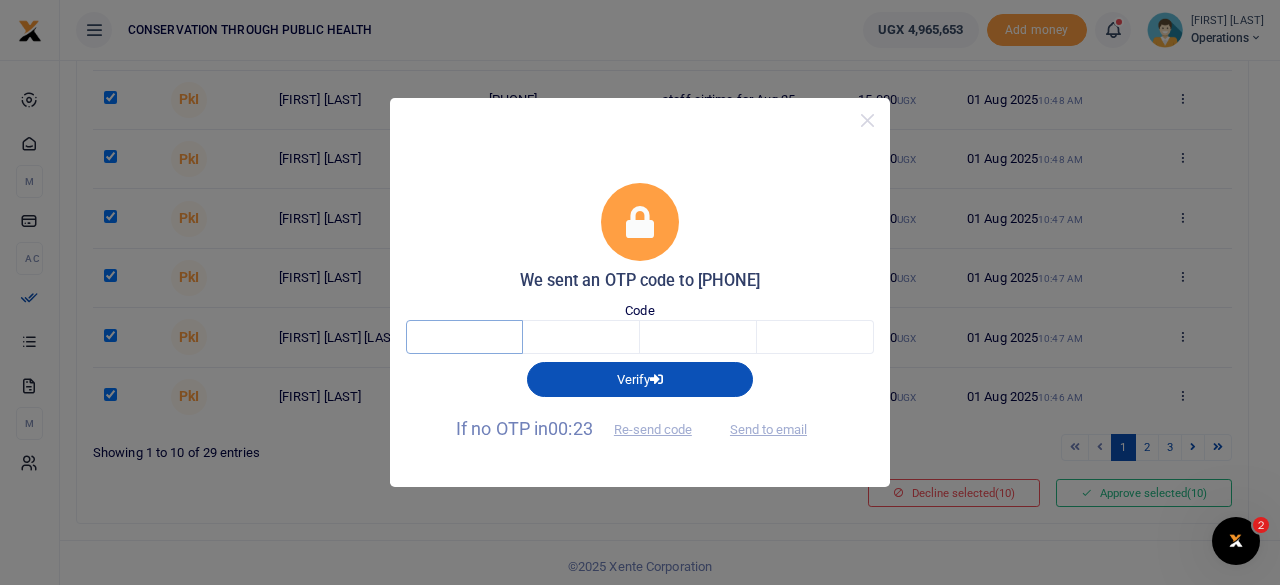 click at bounding box center [464, 337] 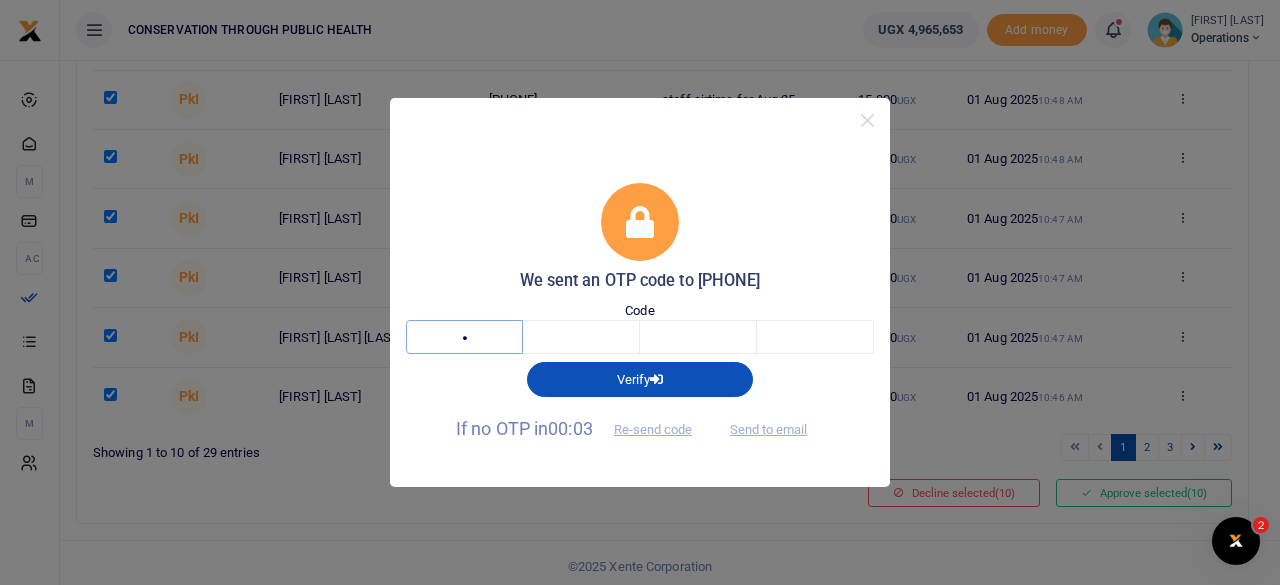 type on "3" 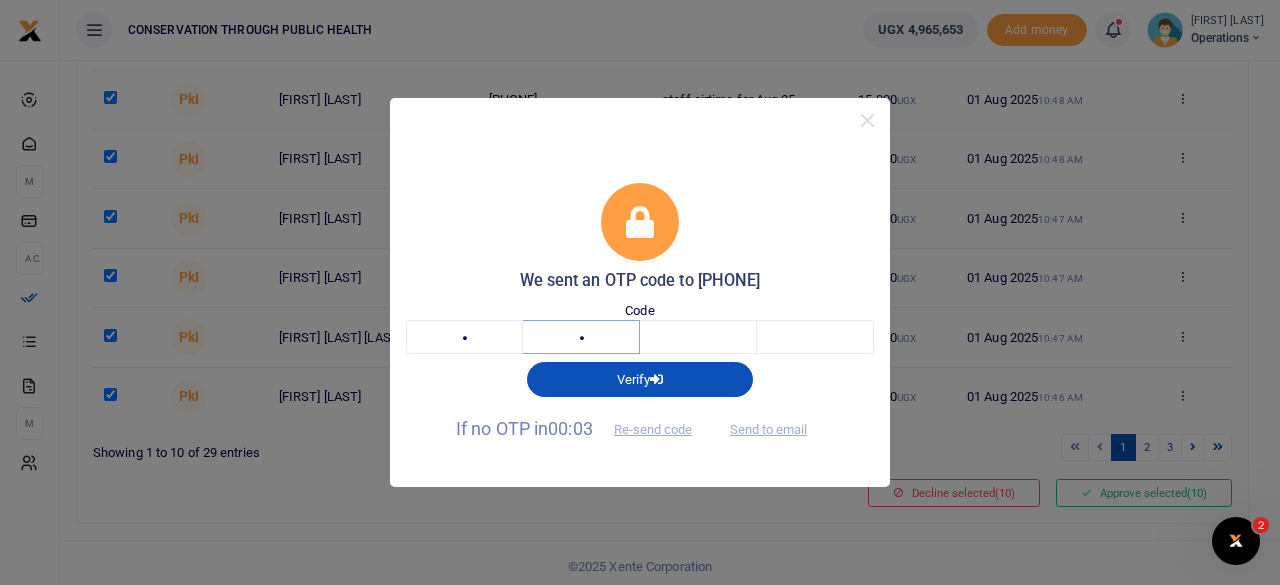 type on "3" 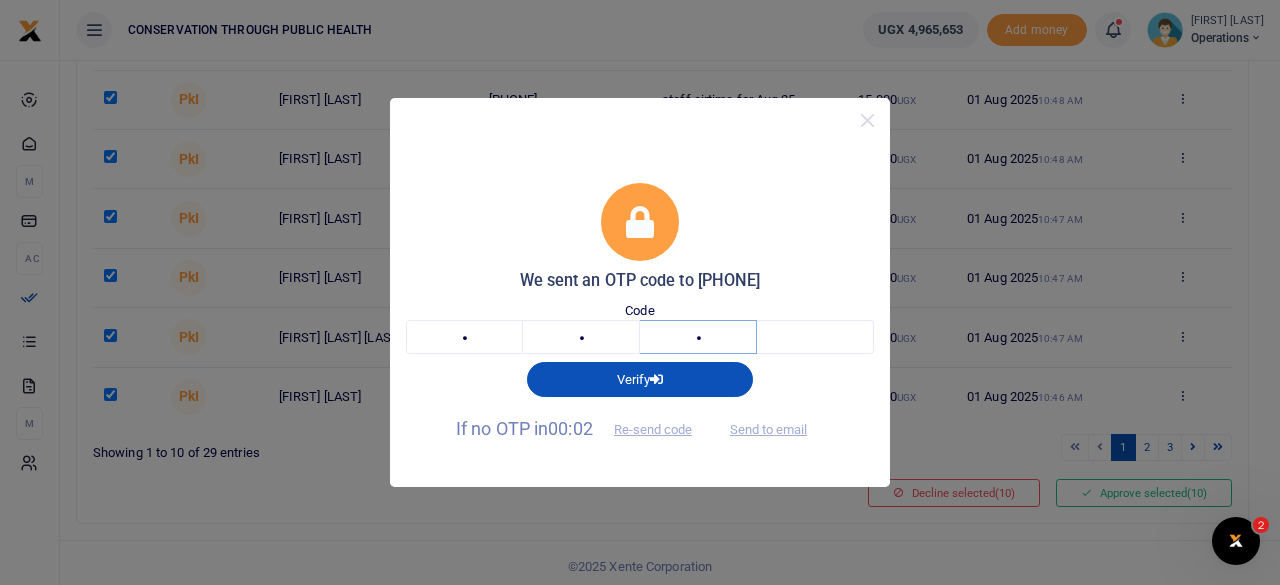 type on "9" 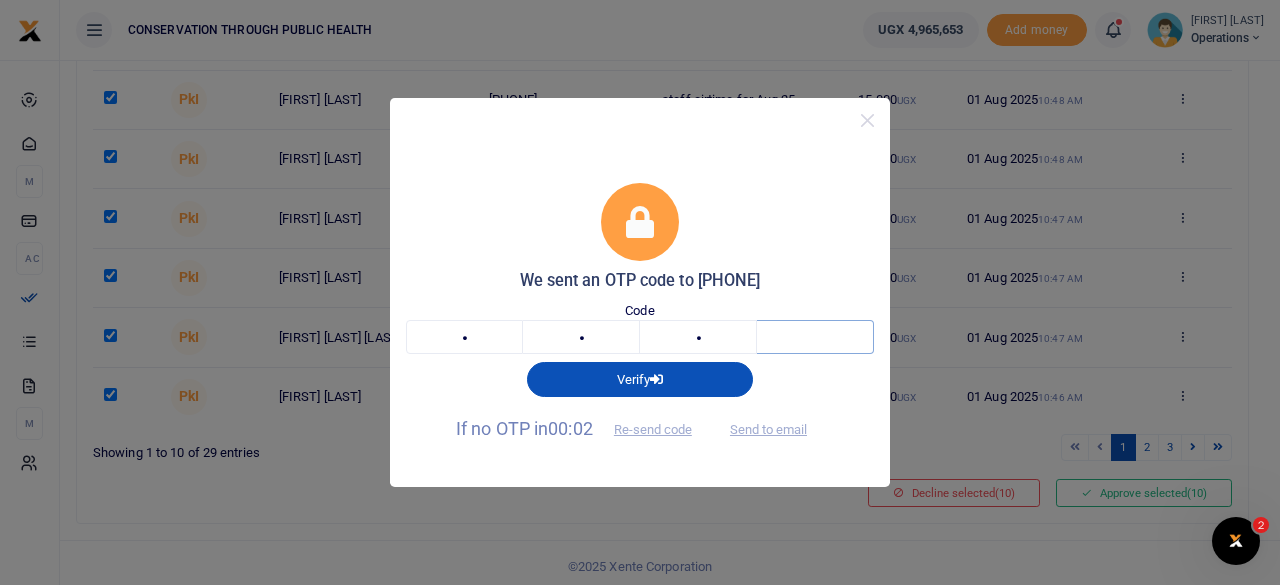 type on "0" 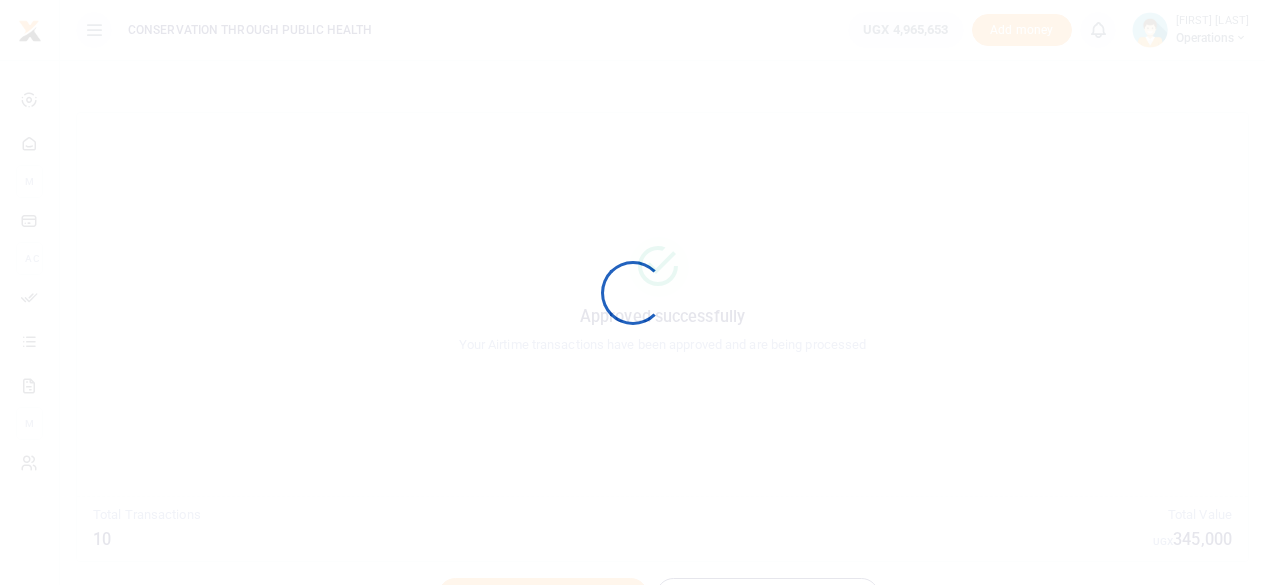 scroll, scrollTop: 0, scrollLeft: 0, axis: both 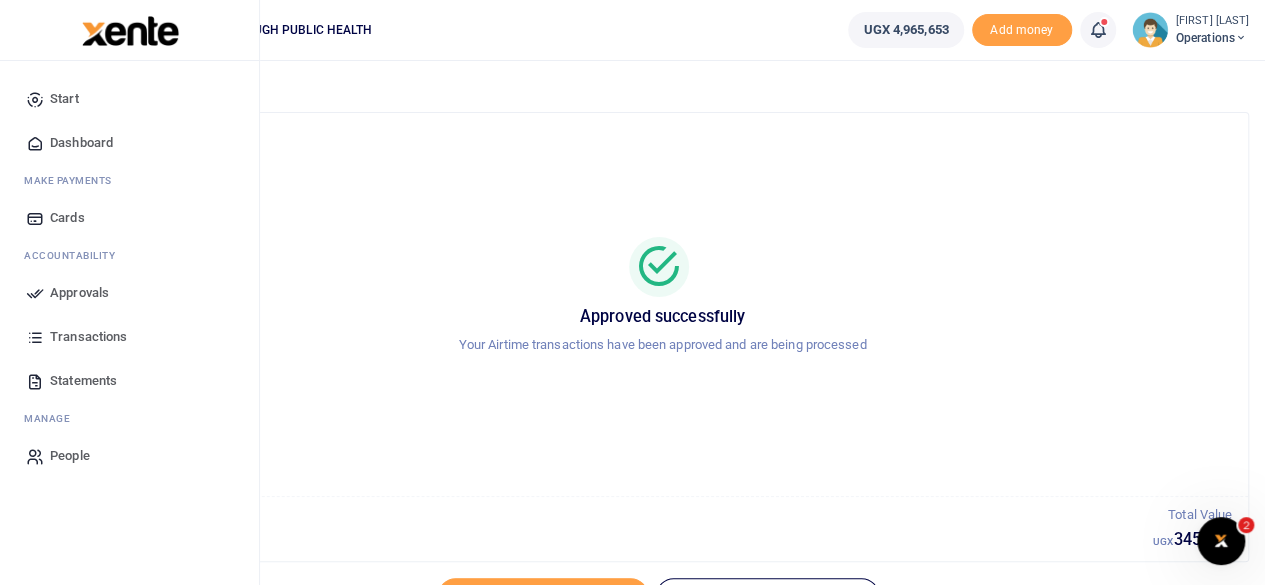 click at bounding box center (35, 143) 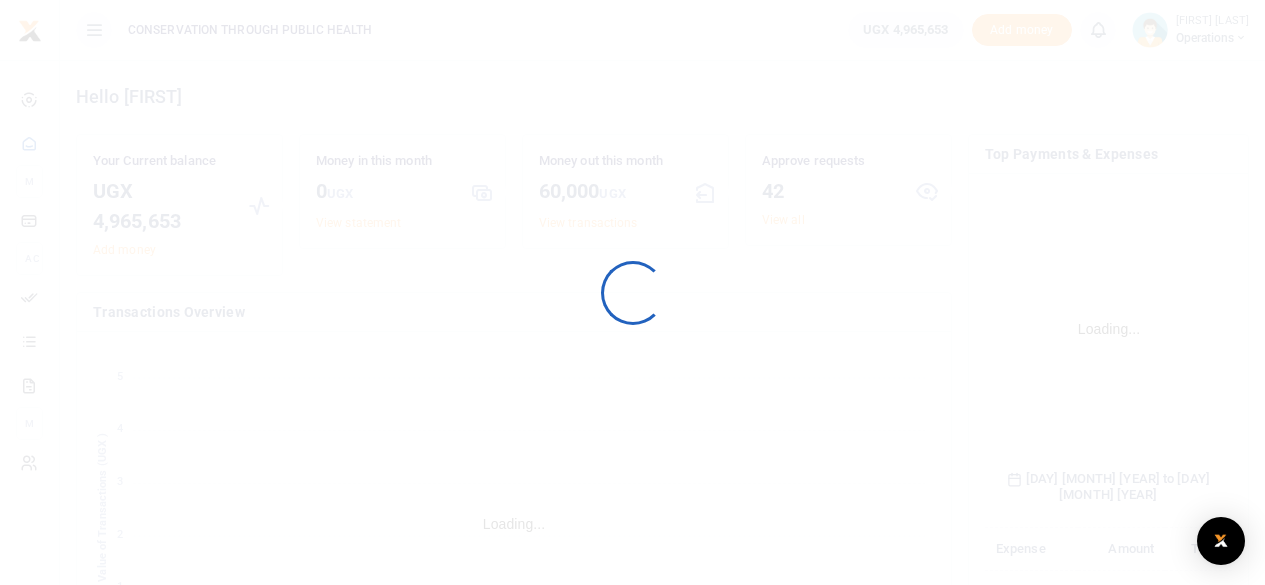 scroll, scrollTop: 0, scrollLeft: 0, axis: both 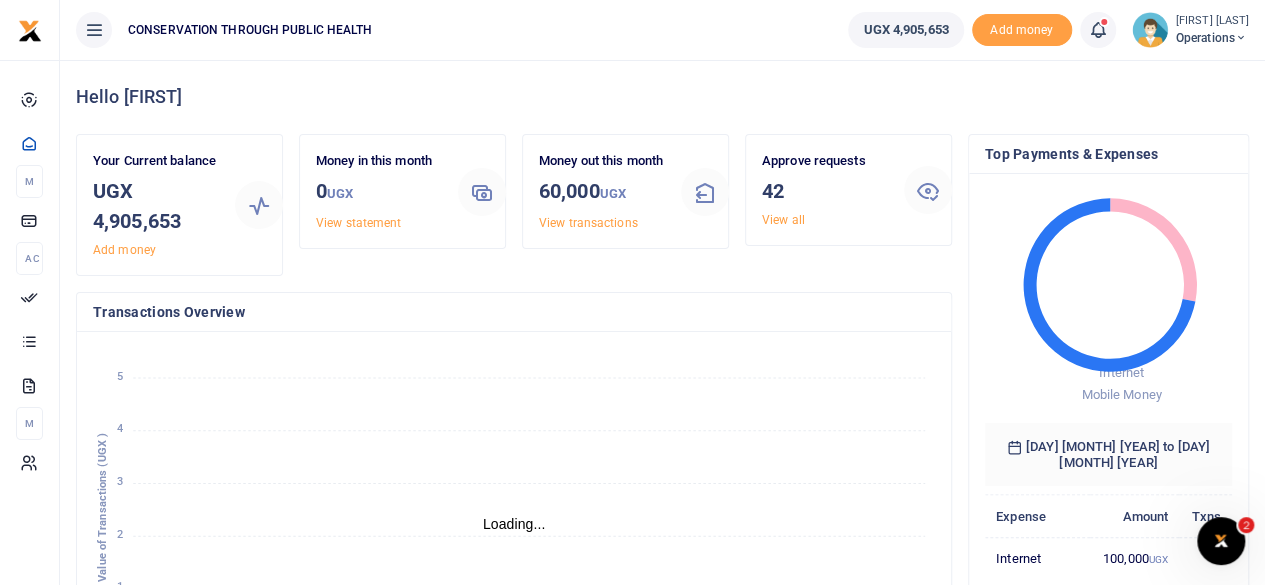 click on "View all" at bounding box center (783, 220) 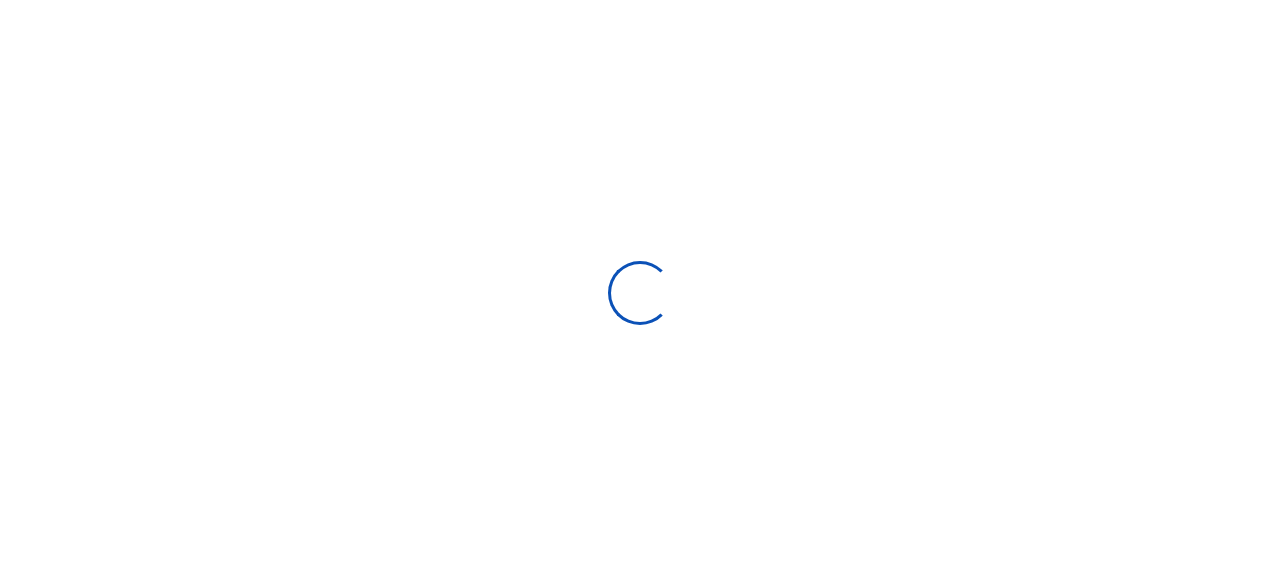 scroll, scrollTop: 0, scrollLeft: 0, axis: both 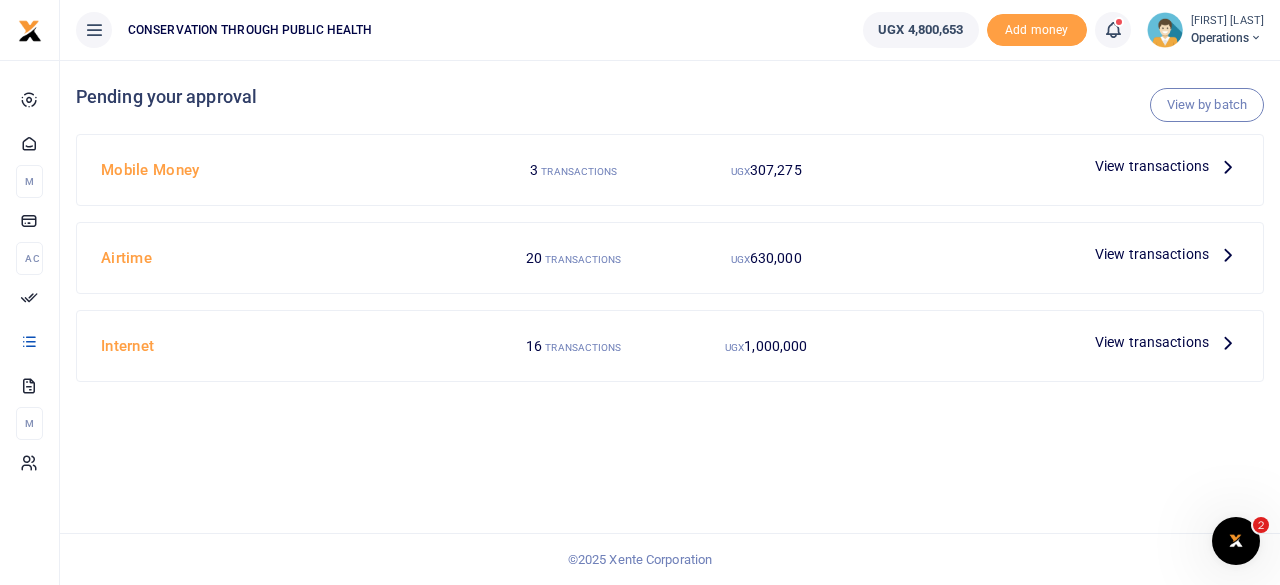 click on "View transactions" at bounding box center (1152, 166) 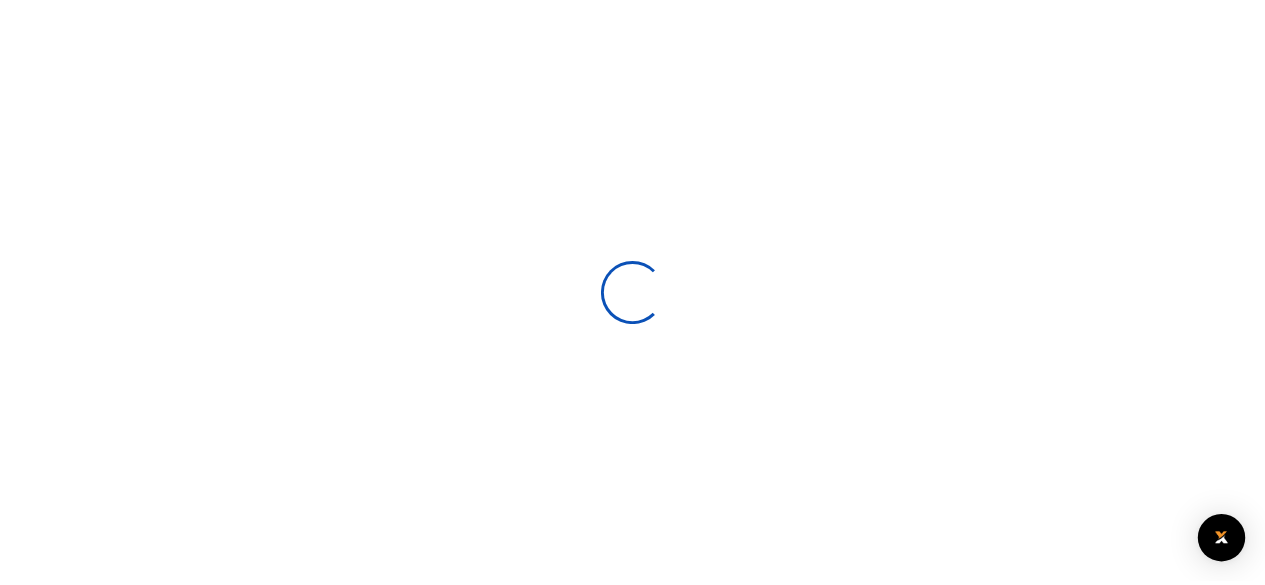 scroll, scrollTop: 0, scrollLeft: 0, axis: both 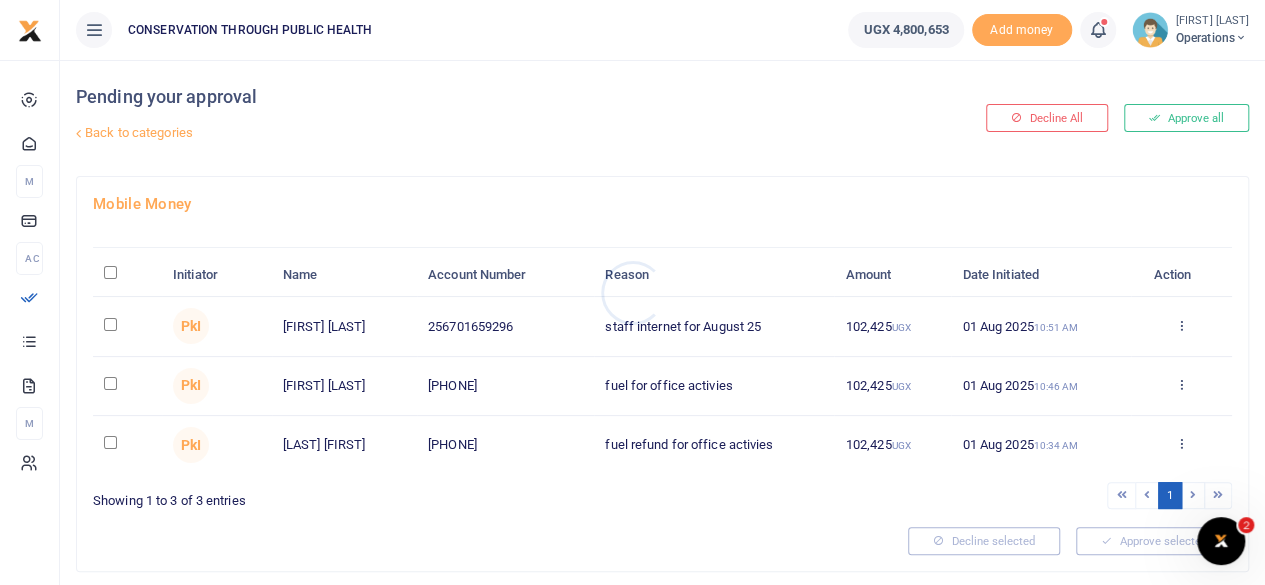 click at bounding box center [632, 292] 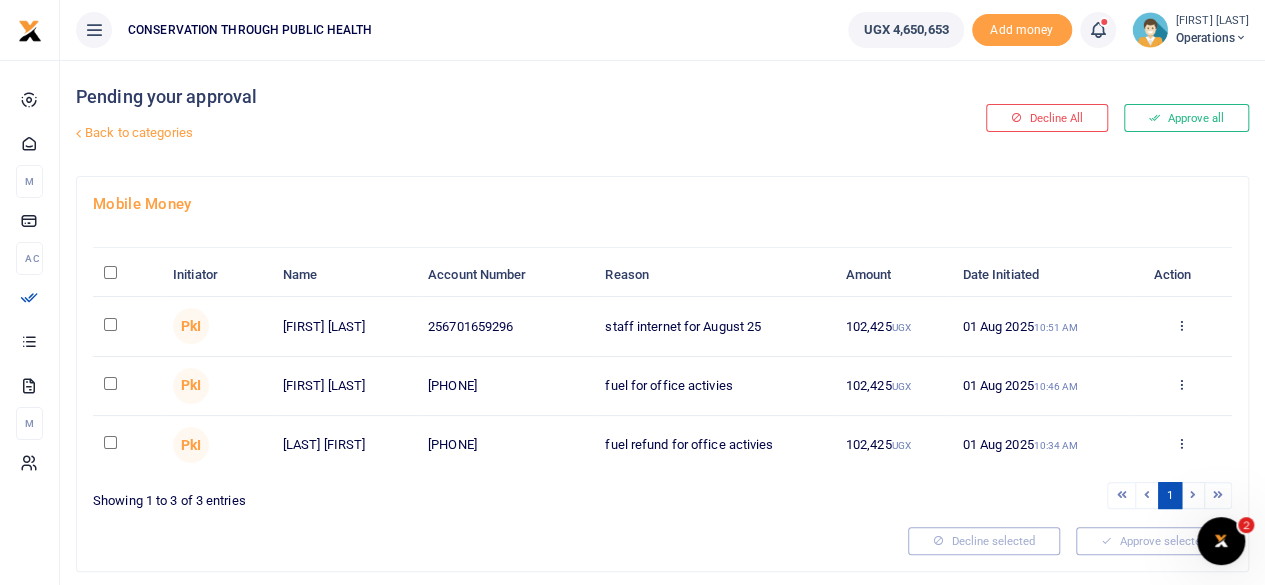 click at bounding box center (110, 272) 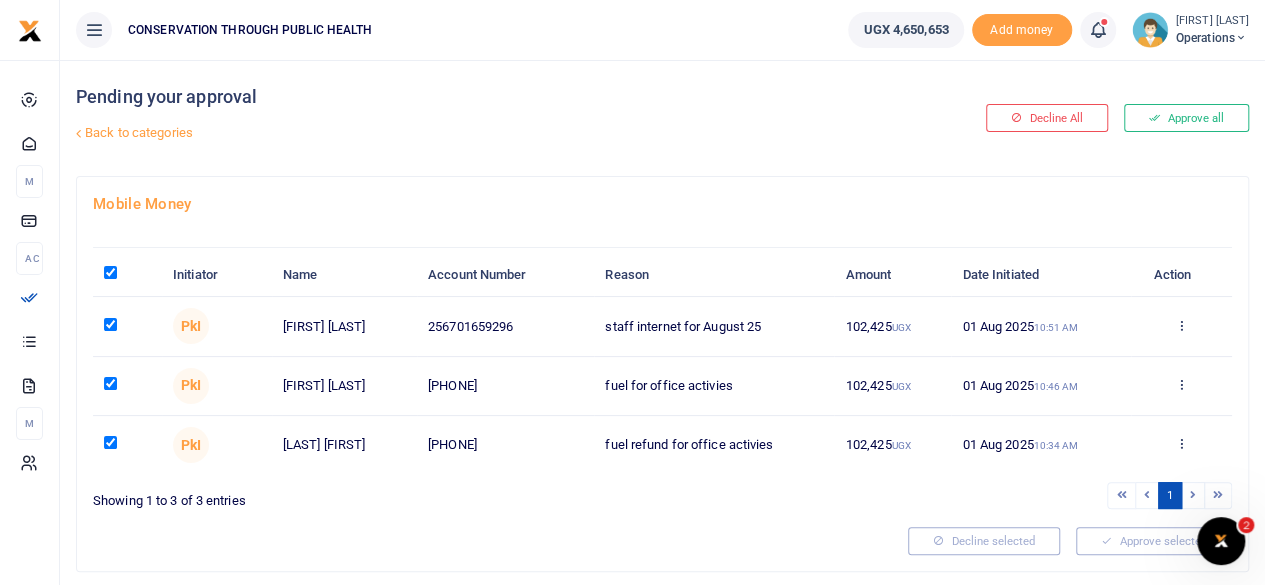 checkbox on "true" 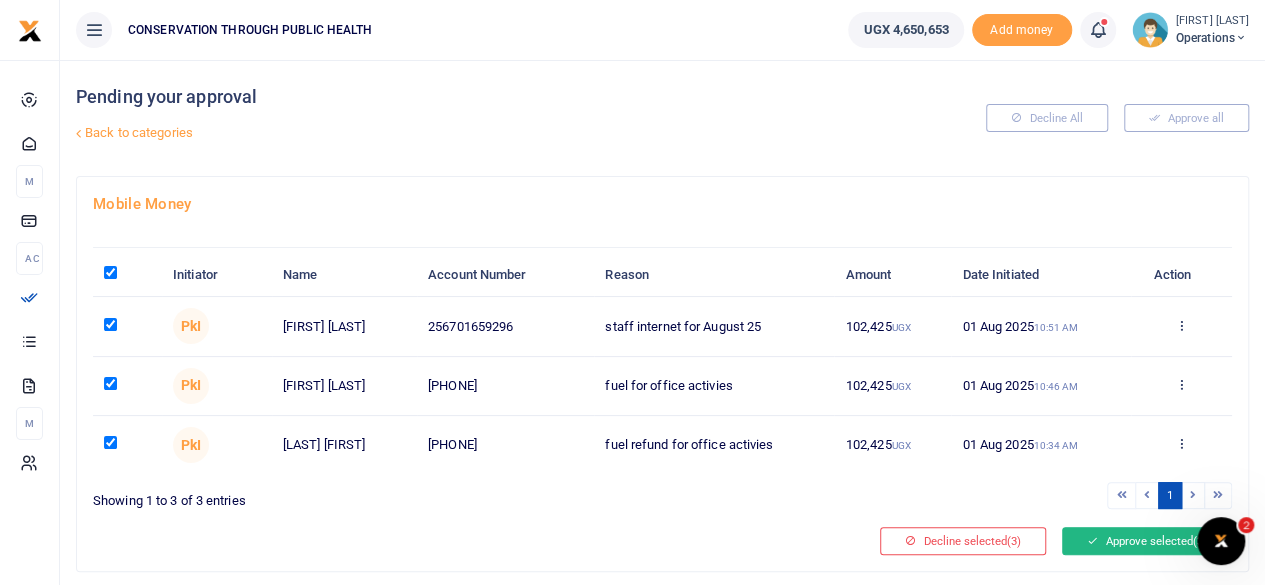 click on "Approve selected  (3)" at bounding box center [1147, 541] 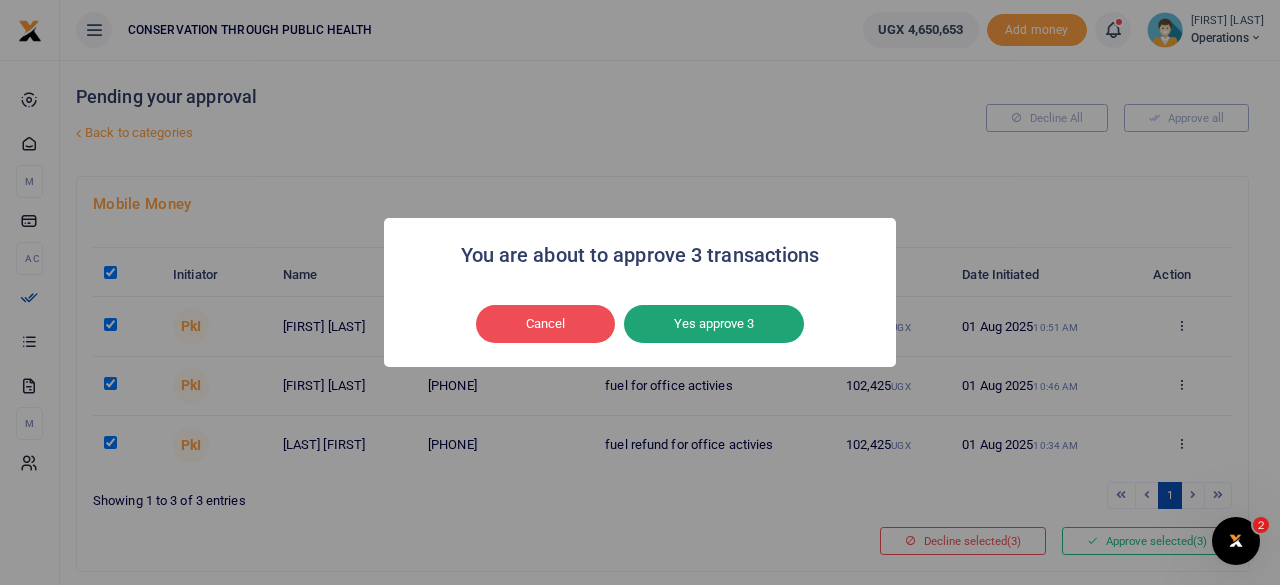 click on "Yes approve 3" at bounding box center [714, 324] 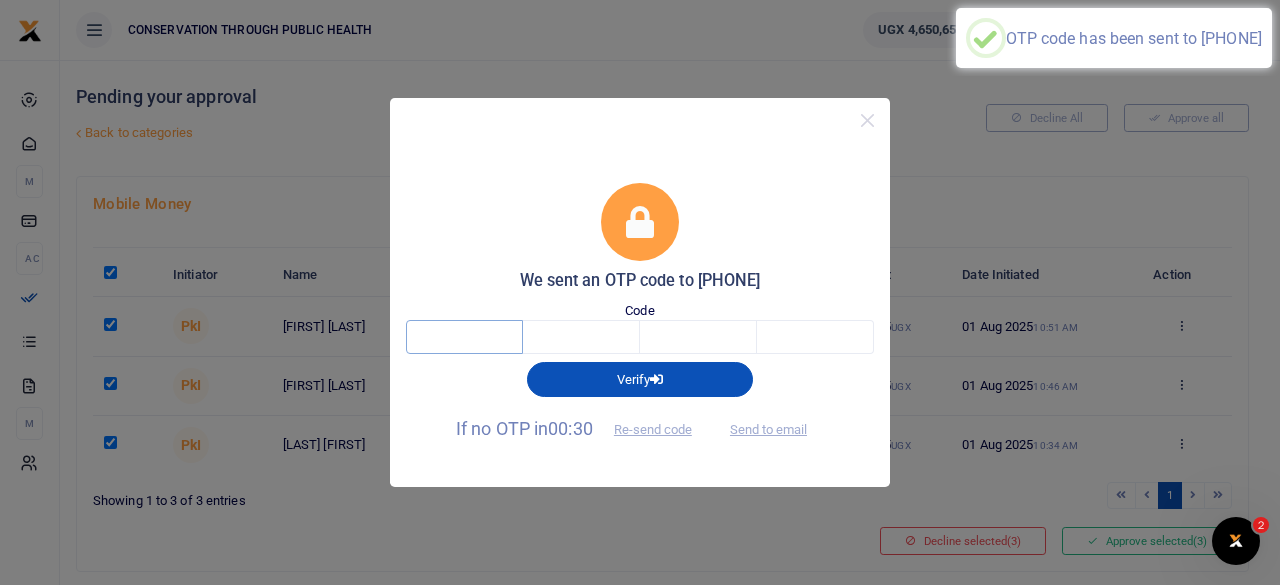 click at bounding box center (464, 337) 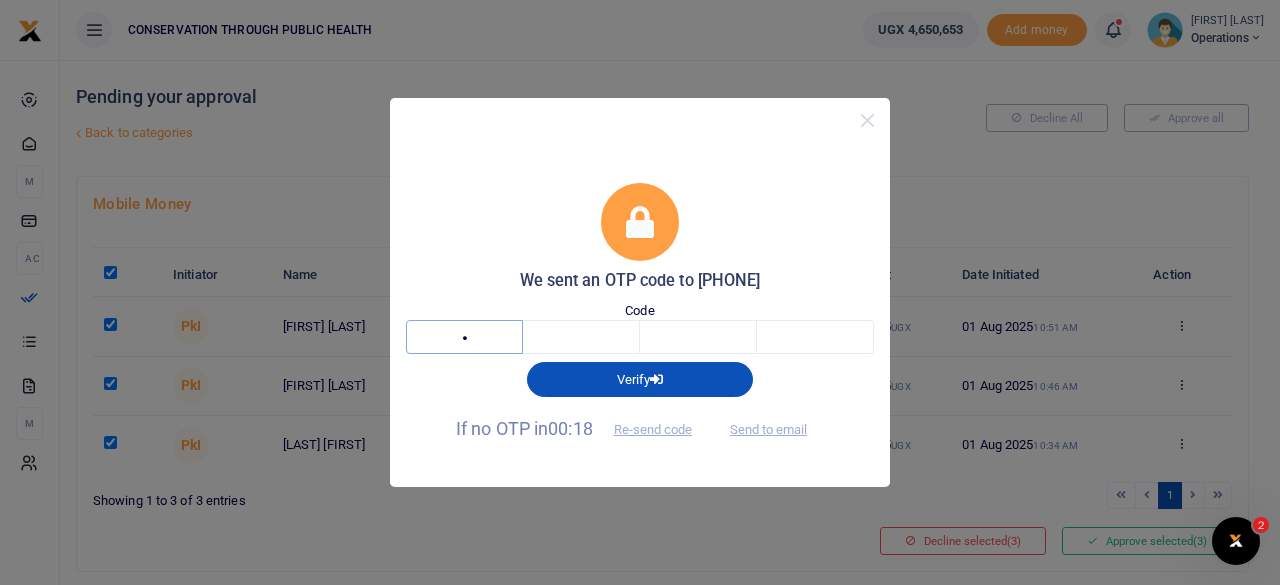 type on "7" 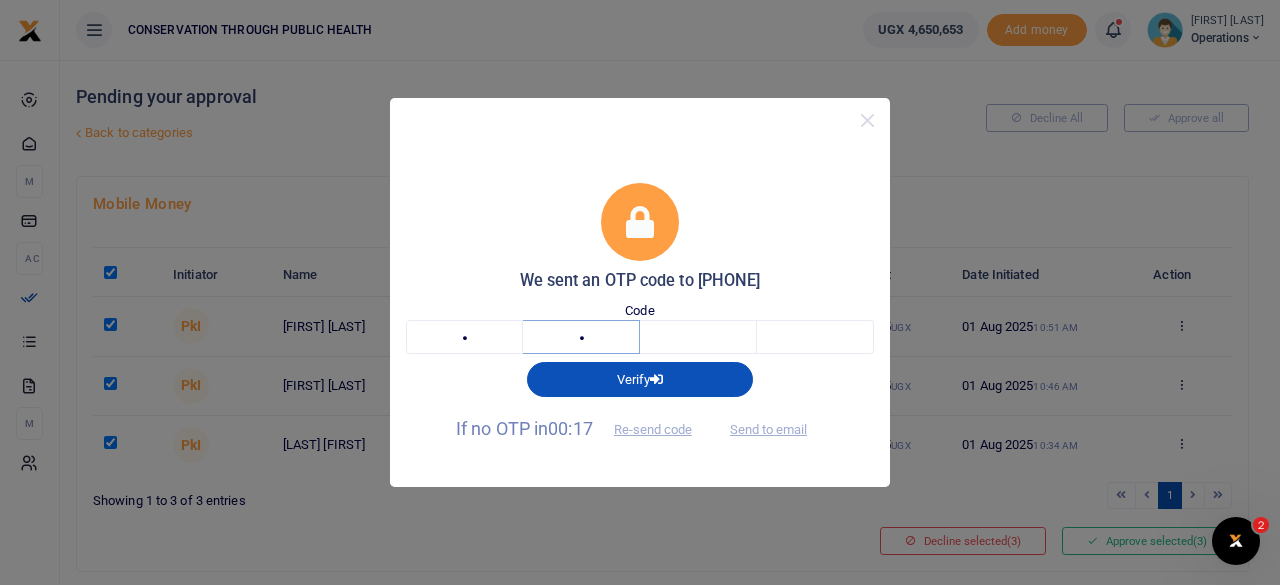 type on "3" 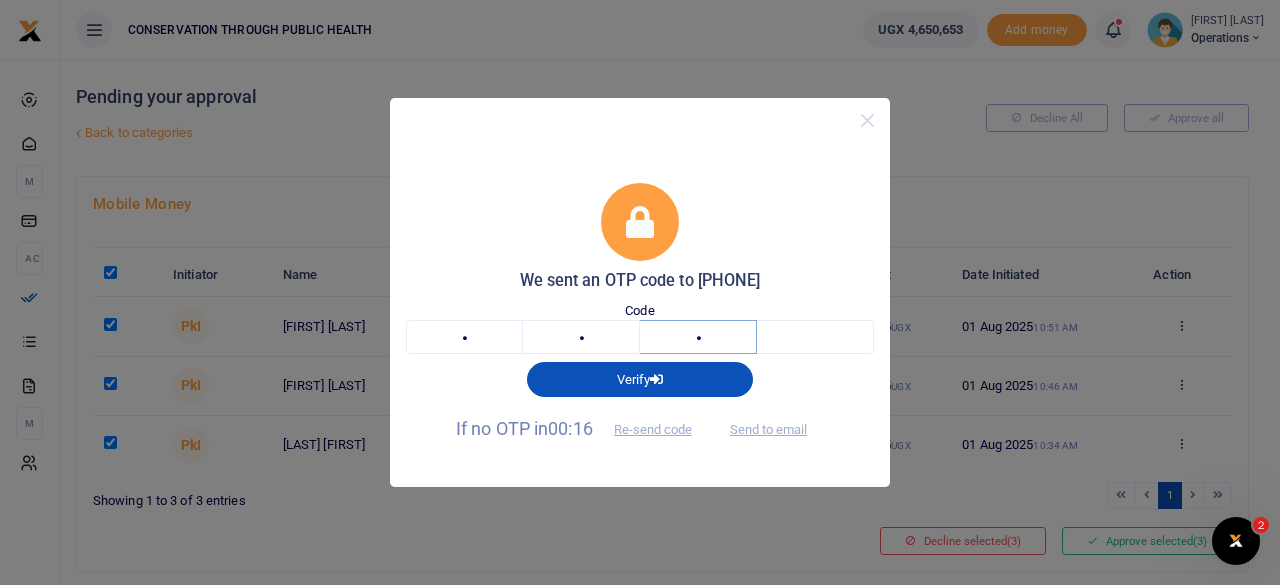 type on "7" 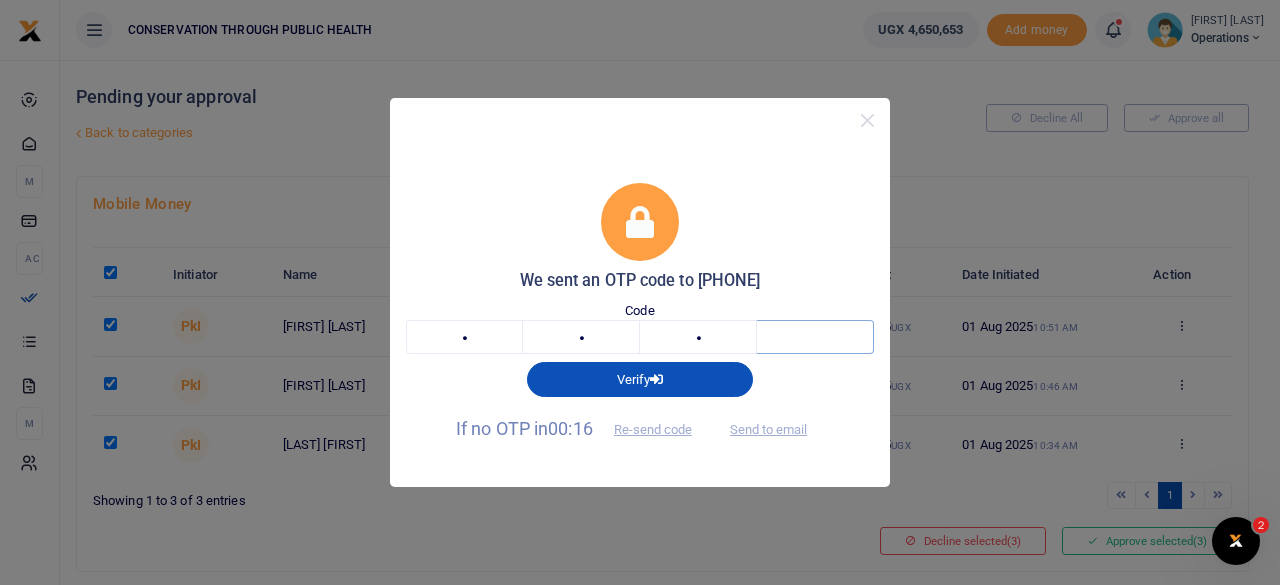 type on "2" 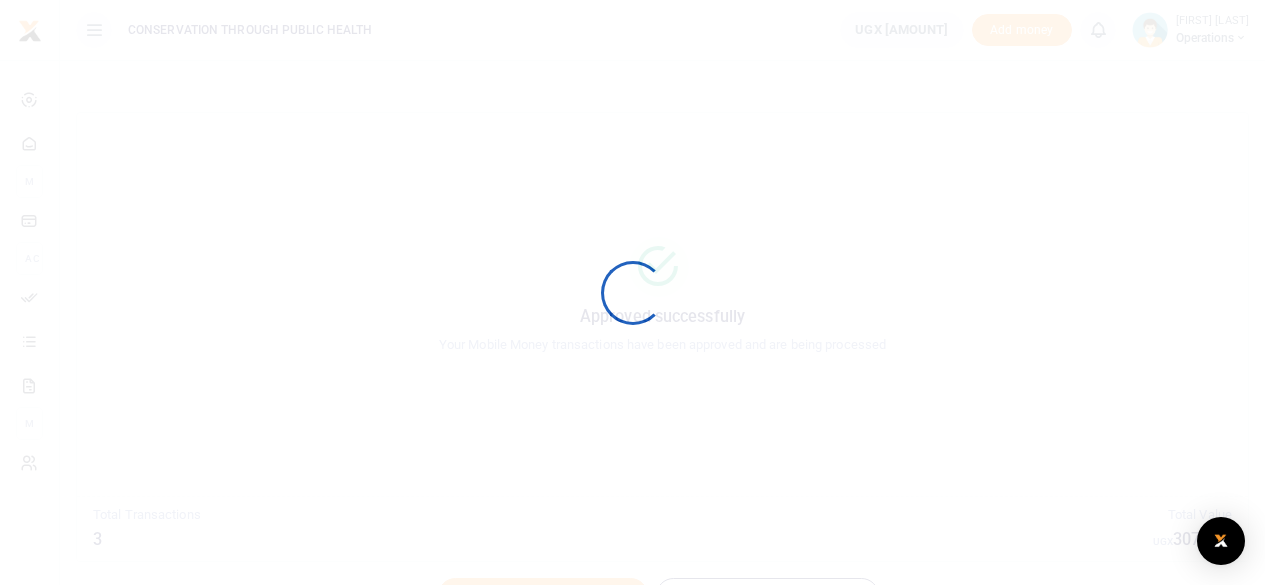 scroll, scrollTop: 0, scrollLeft: 0, axis: both 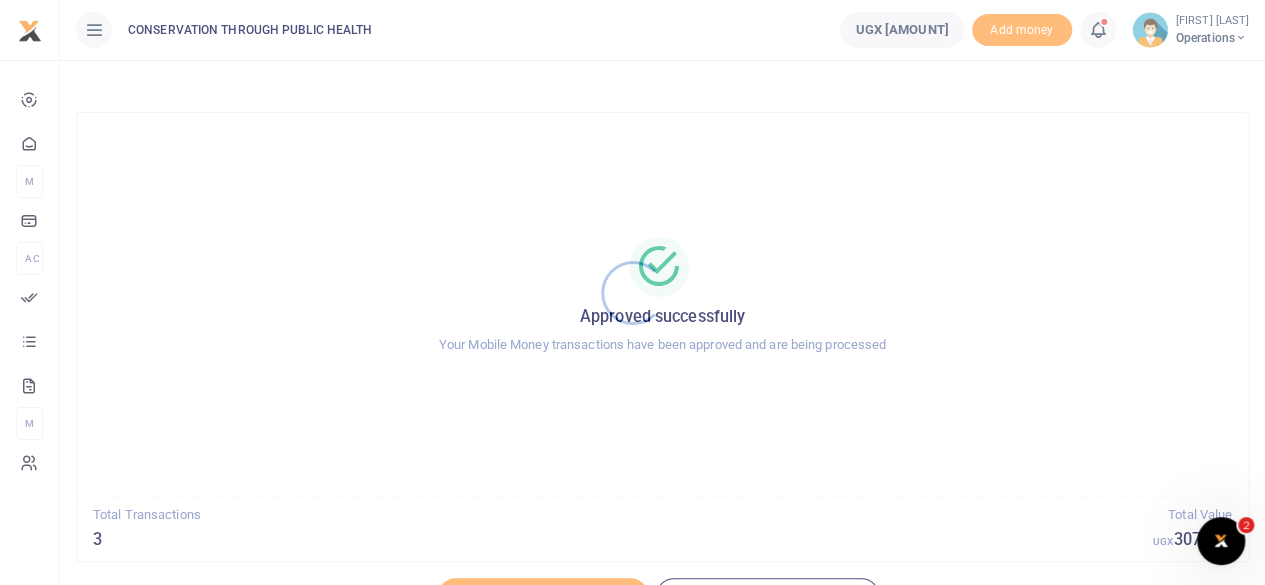 click at bounding box center (632, 292) 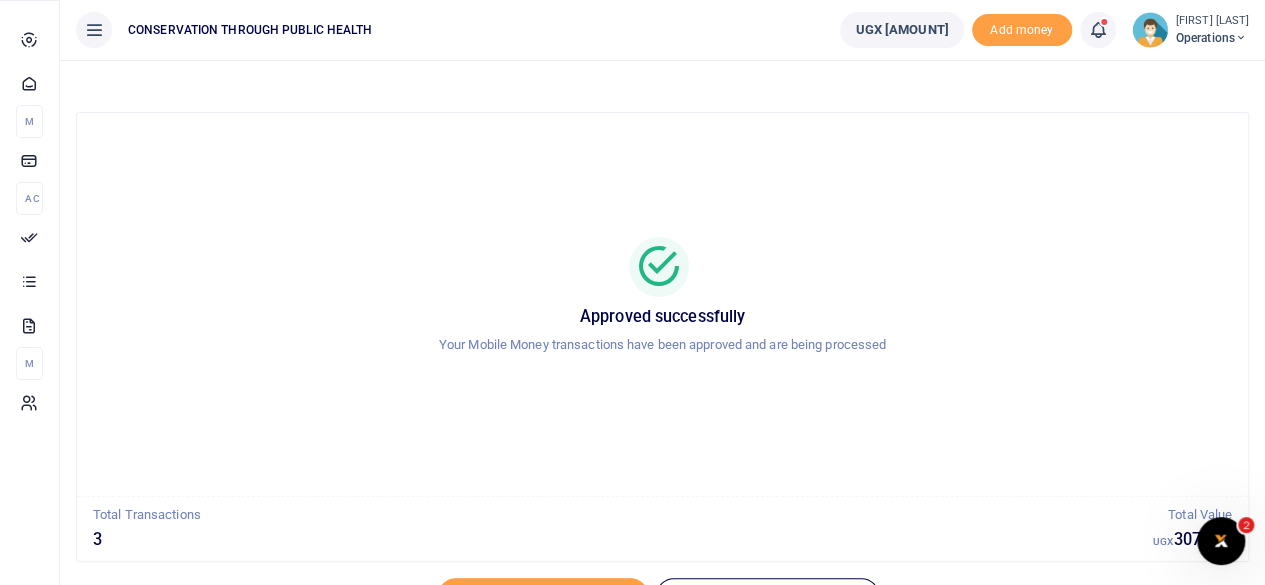 click at bounding box center [29, 83] 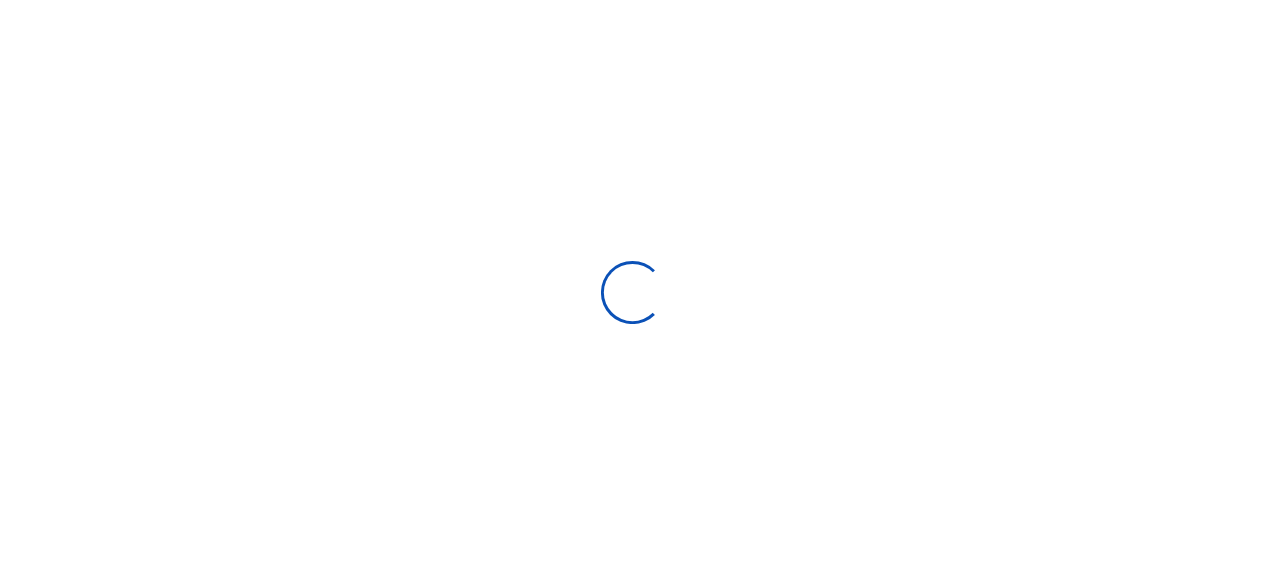 scroll, scrollTop: 0, scrollLeft: 0, axis: both 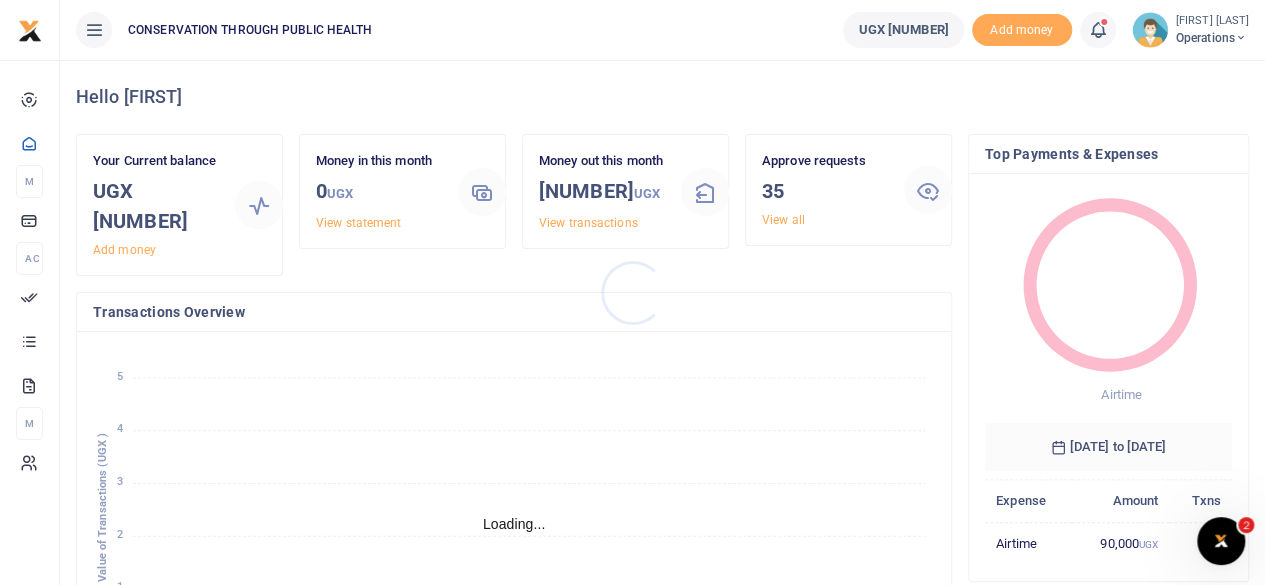 click at bounding box center [632, 292] 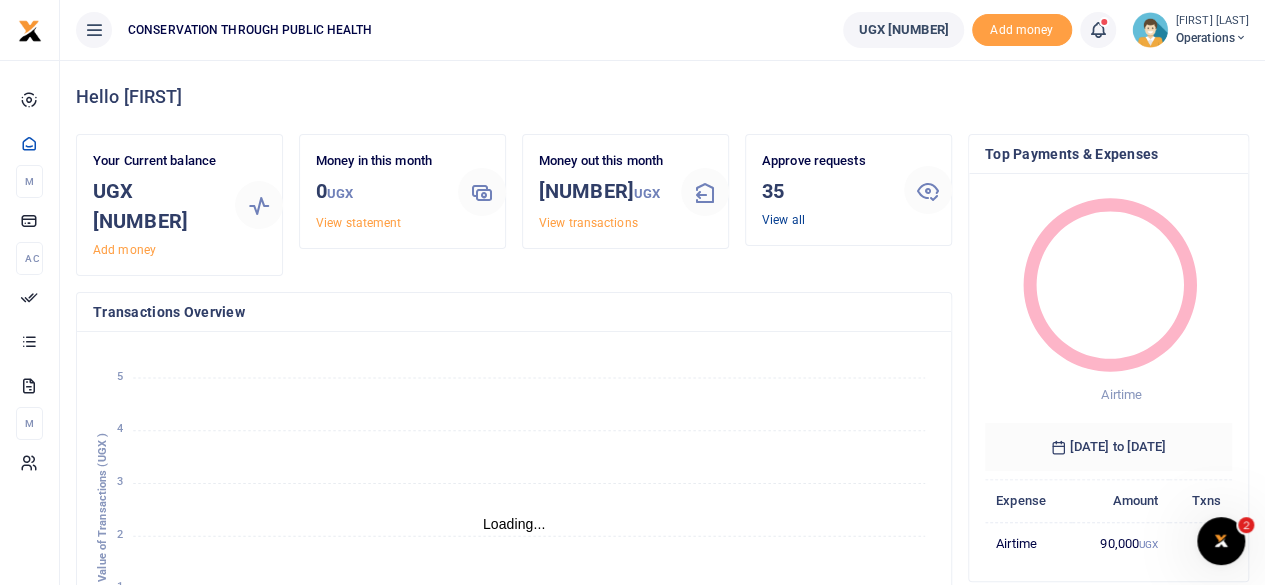 click on "View all" at bounding box center (783, 220) 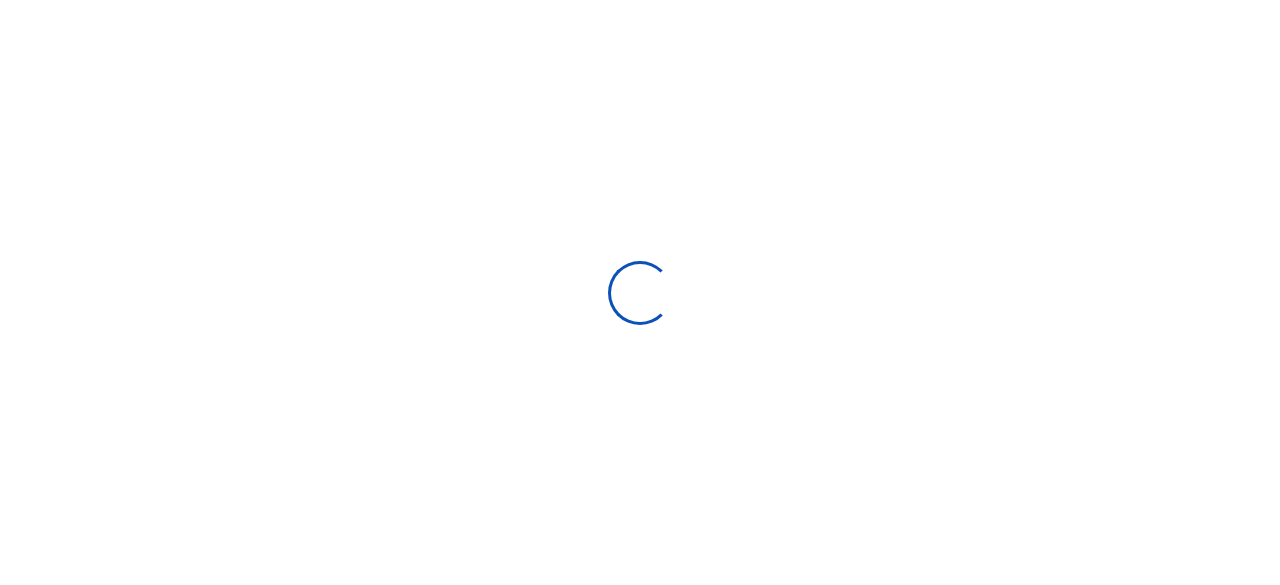 scroll, scrollTop: 0, scrollLeft: 0, axis: both 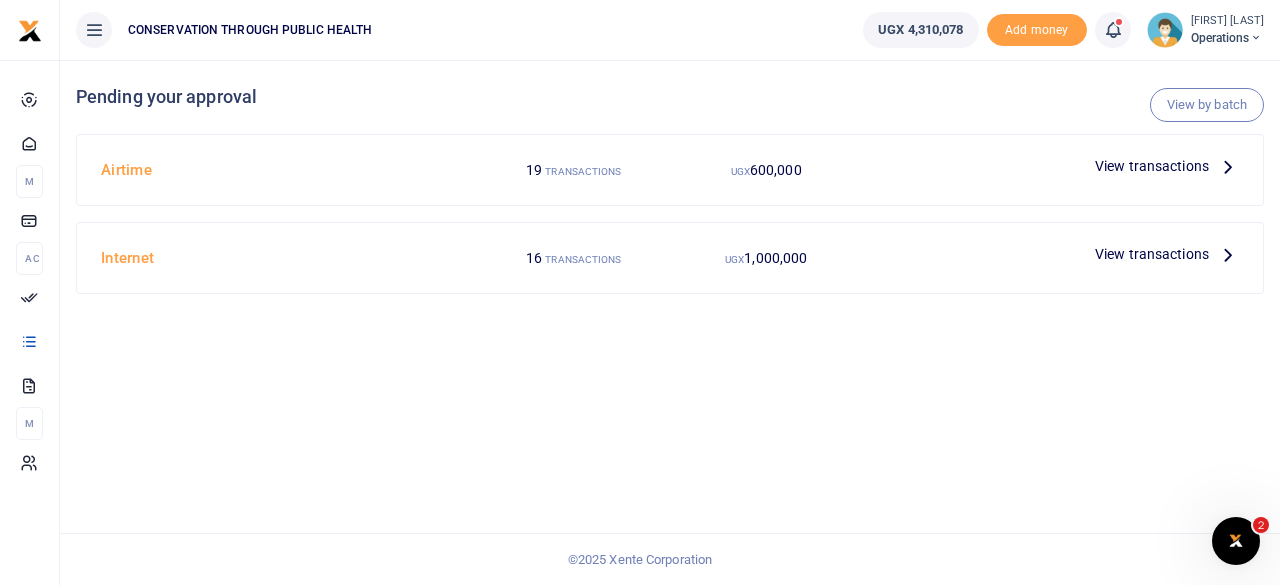 click on "View transactions" at bounding box center (1152, 166) 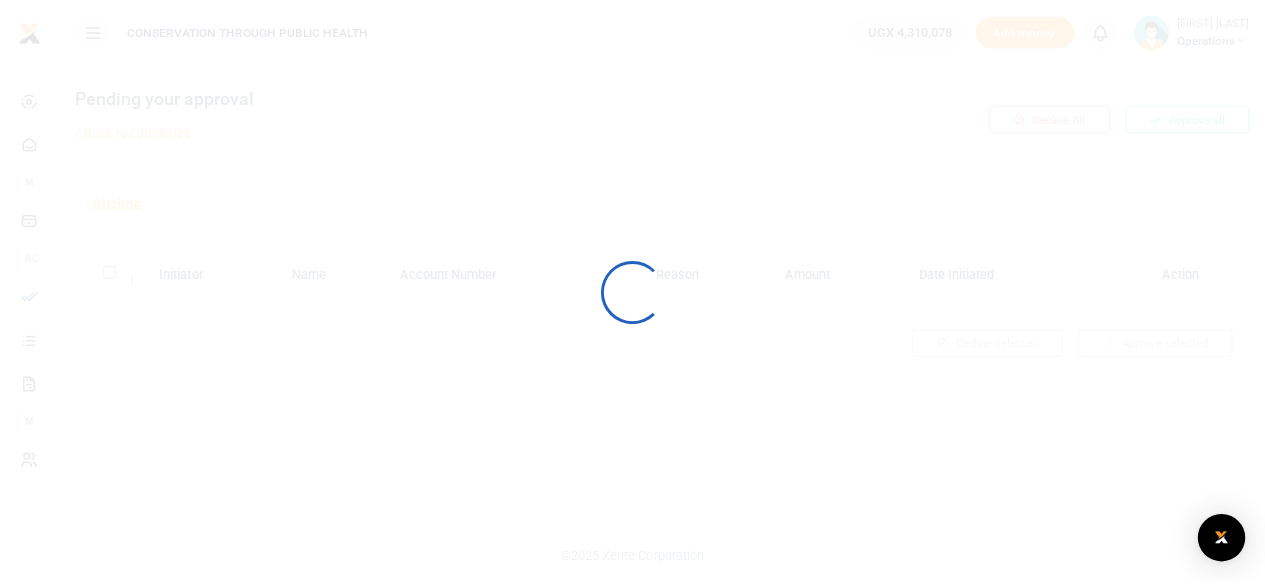 scroll, scrollTop: 0, scrollLeft: 0, axis: both 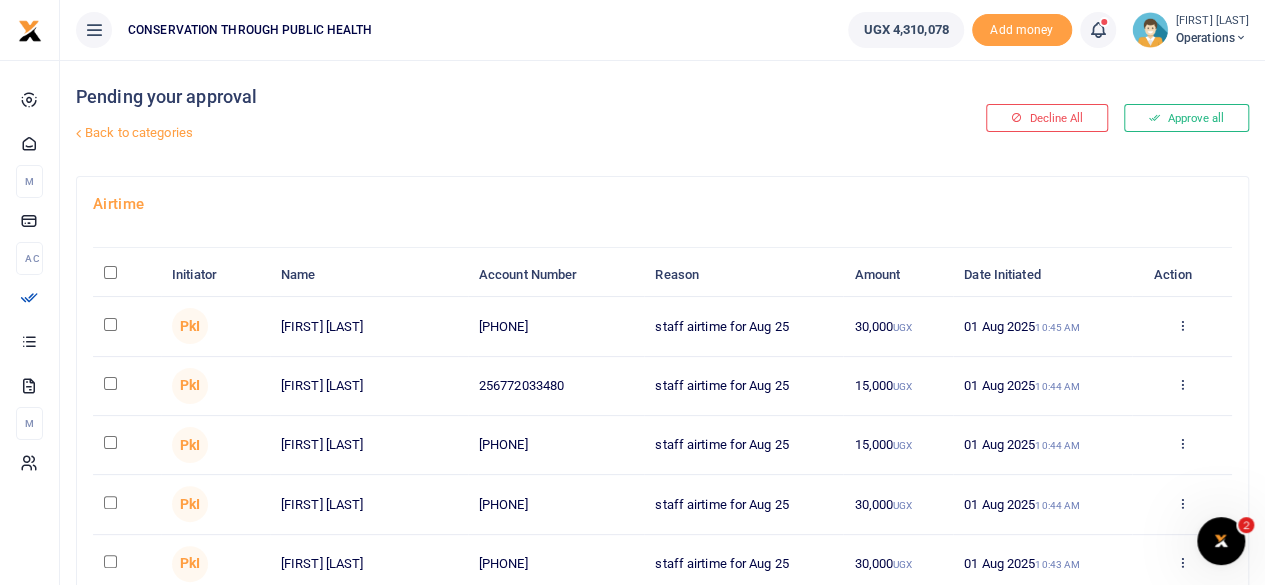 click at bounding box center (110, 272) 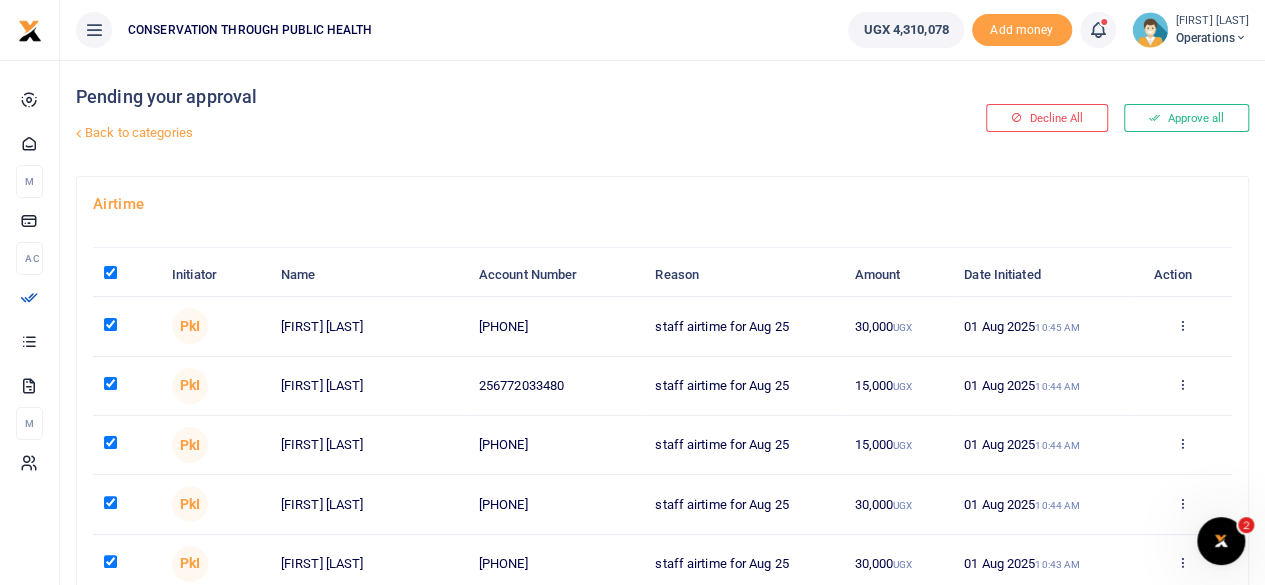 checkbox on "true" 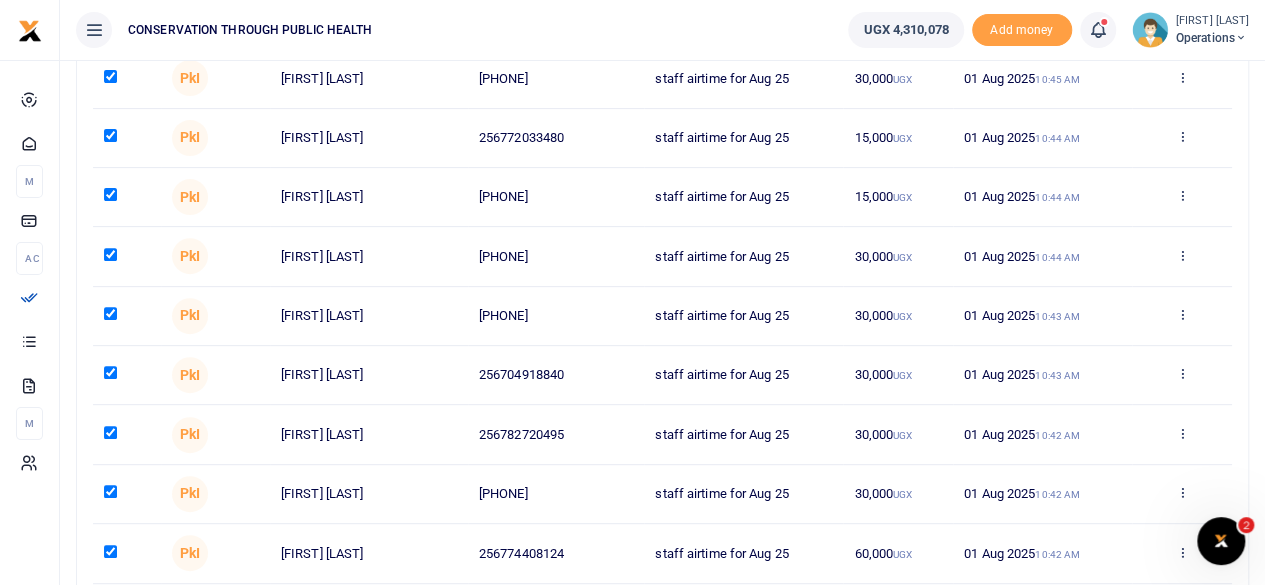 scroll, scrollTop: 464, scrollLeft: 0, axis: vertical 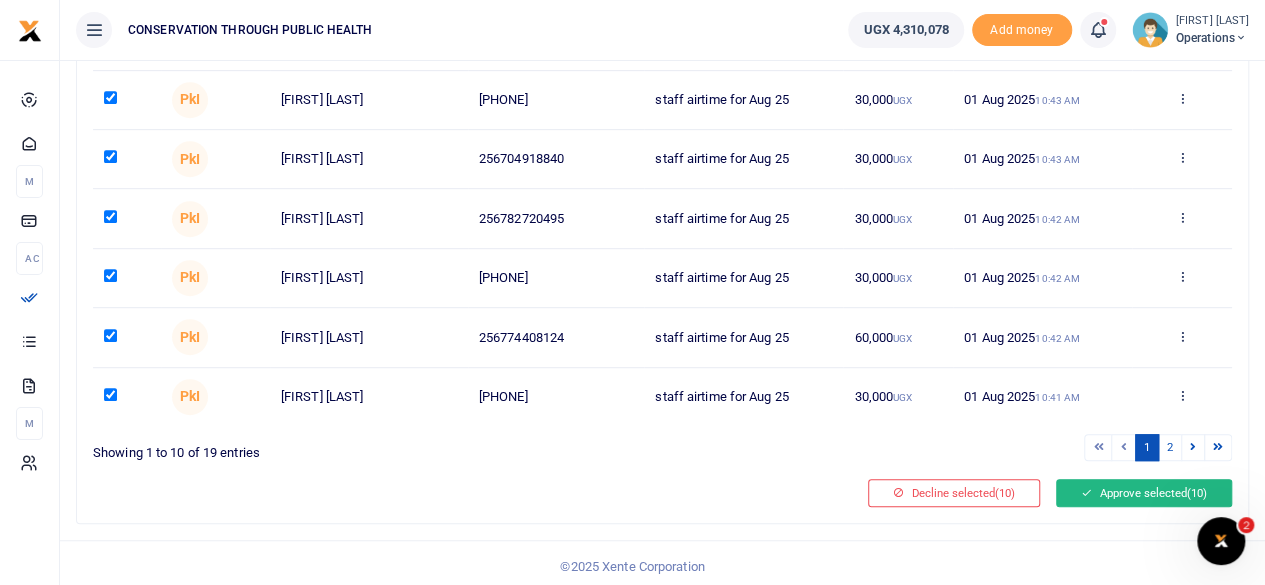 click on "Approve selected  (10)" at bounding box center [1144, 493] 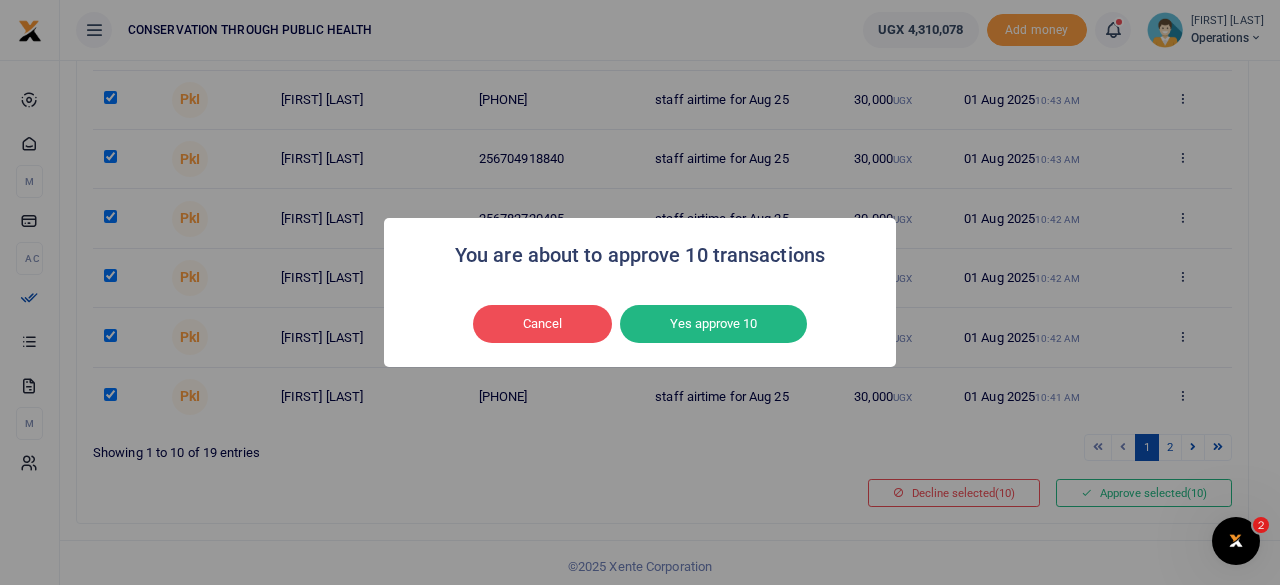 click on "Cancel No Yes approve 10" at bounding box center [640, 324] 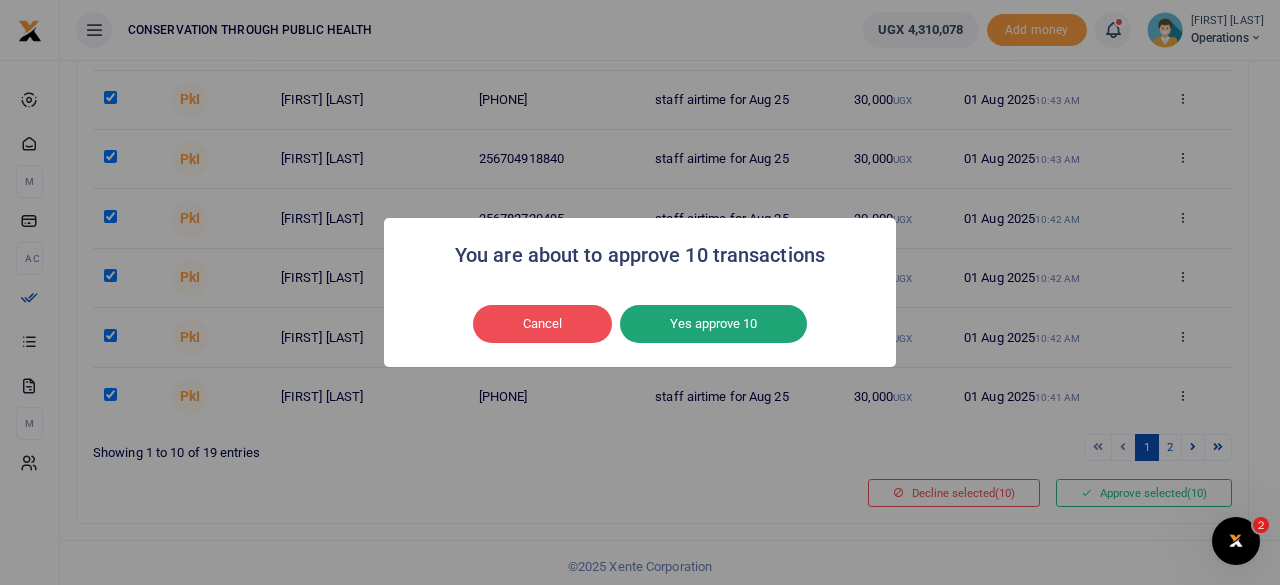 click on "Yes approve 10" at bounding box center (713, 324) 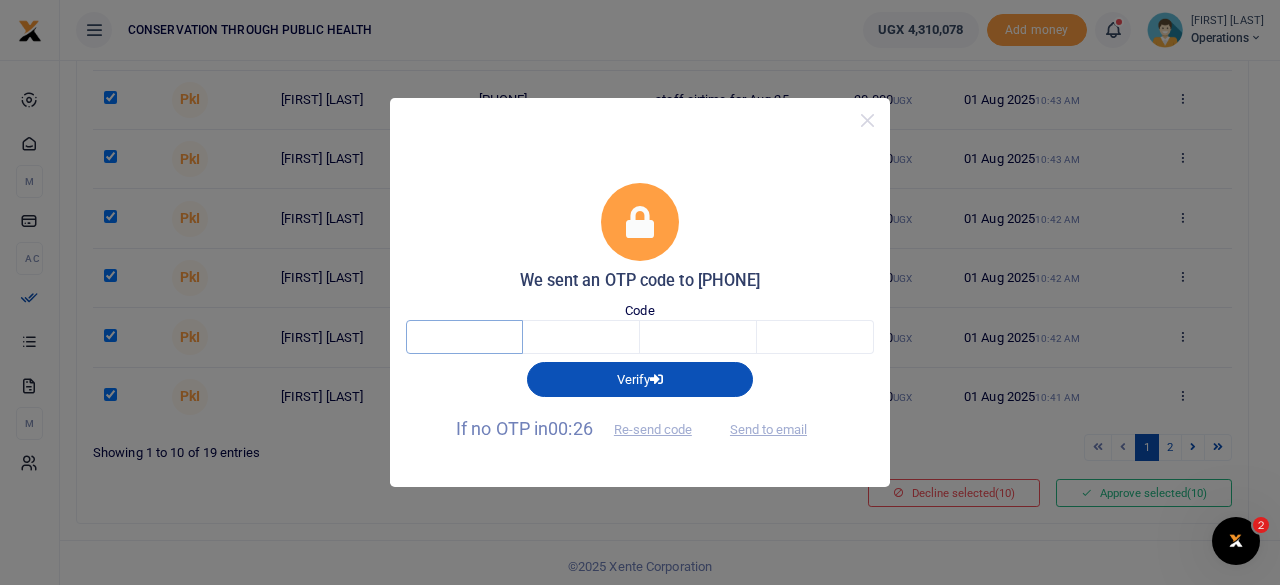 click at bounding box center [464, 337] 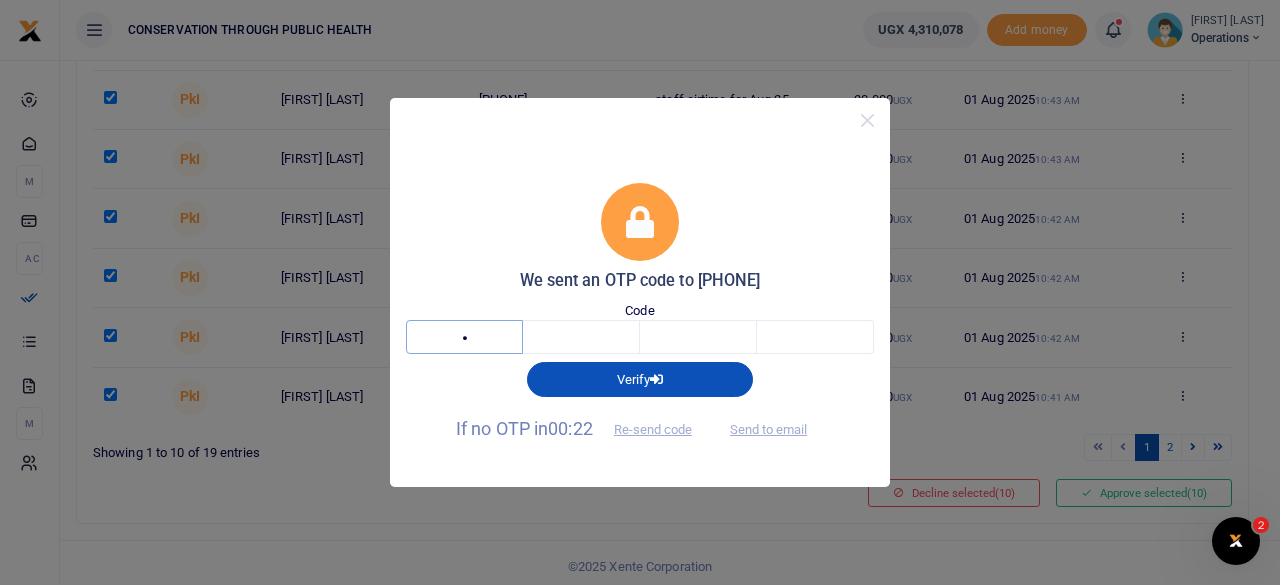 type on "8" 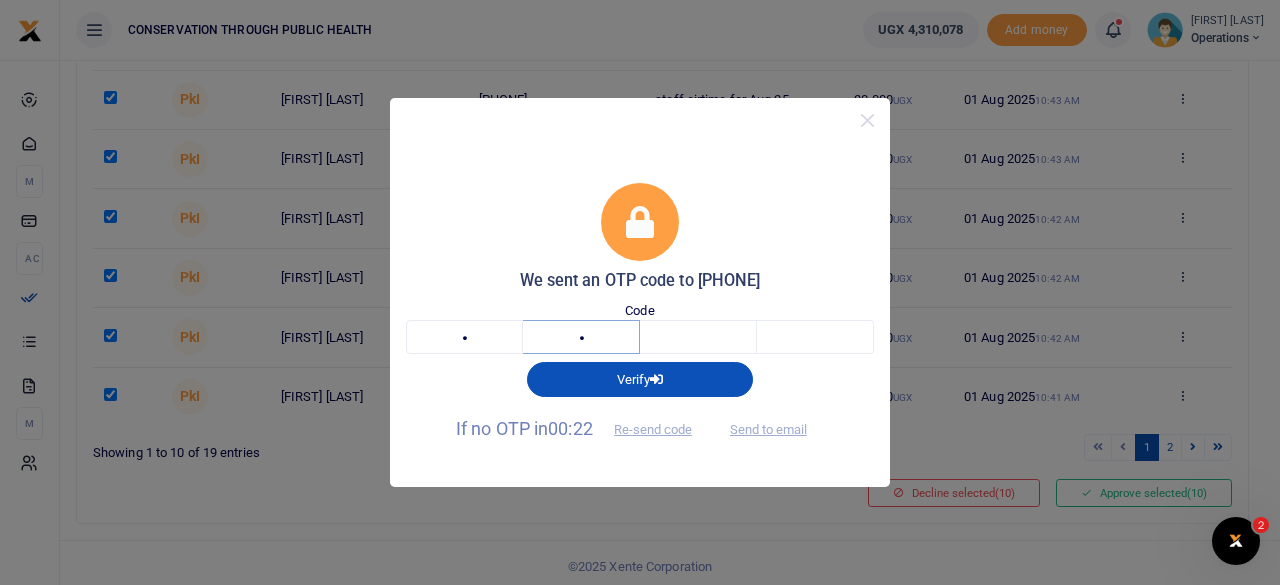type on "7" 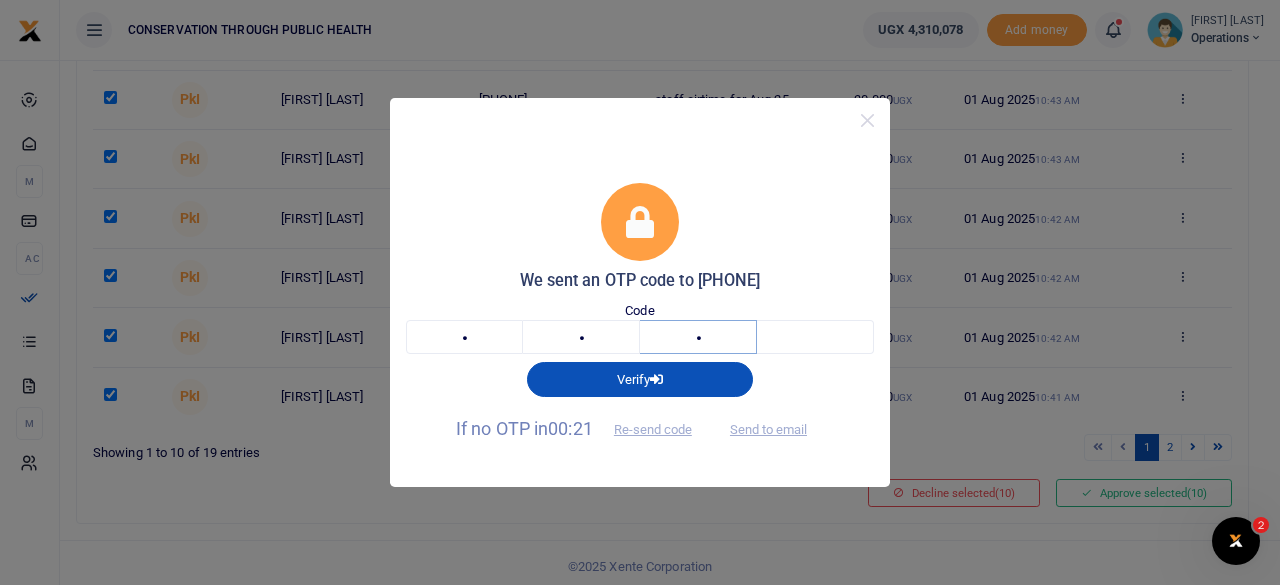 type on "1" 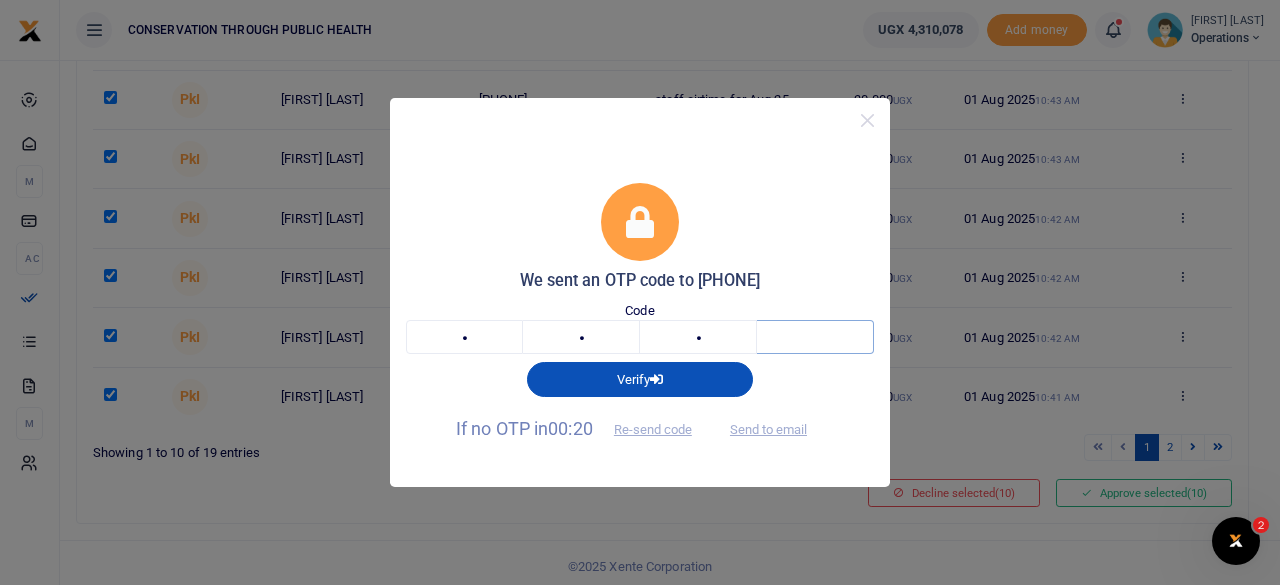 type on "4" 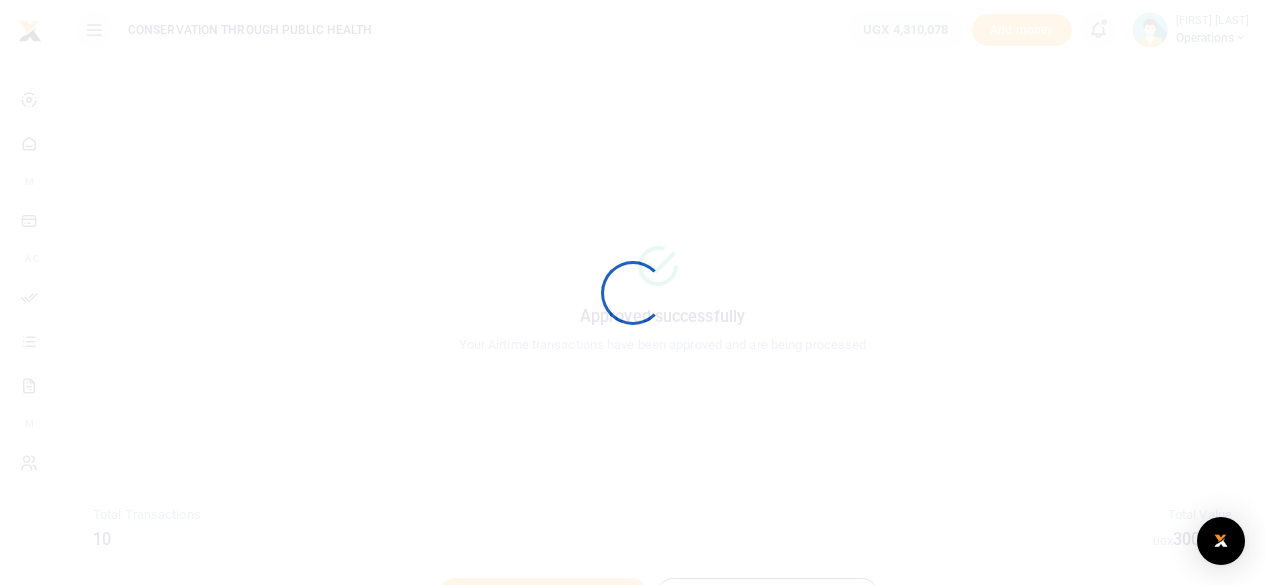 scroll, scrollTop: 0, scrollLeft: 0, axis: both 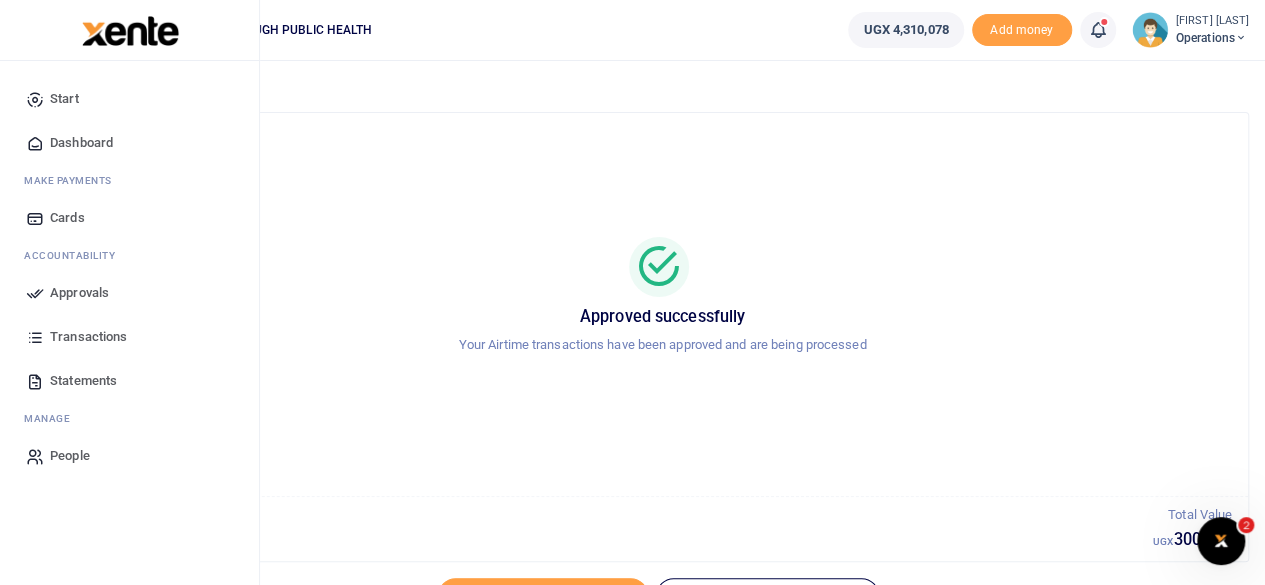click at bounding box center (35, 143) 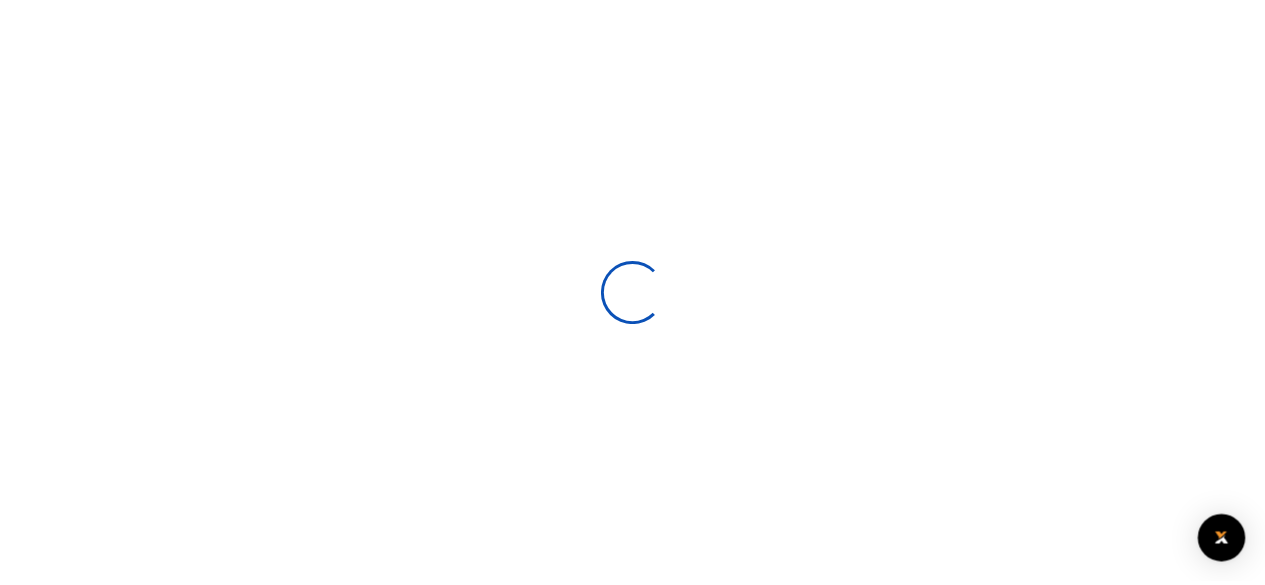 scroll, scrollTop: 0, scrollLeft: 0, axis: both 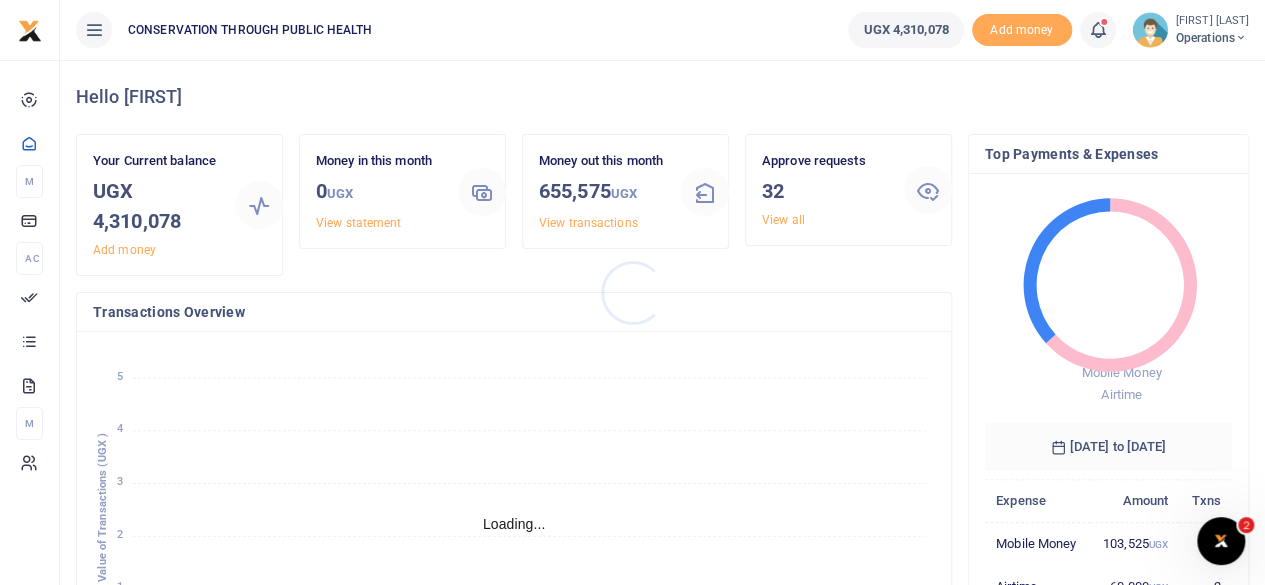 click at bounding box center [632, 292] 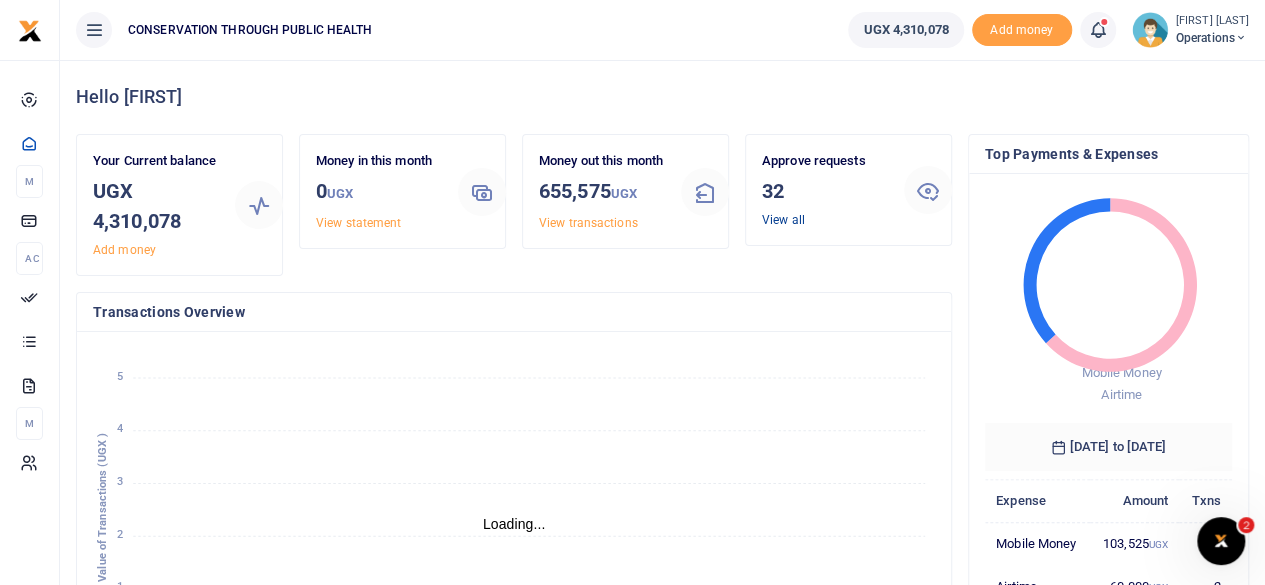 click on "View all" at bounding box center (783, 220) 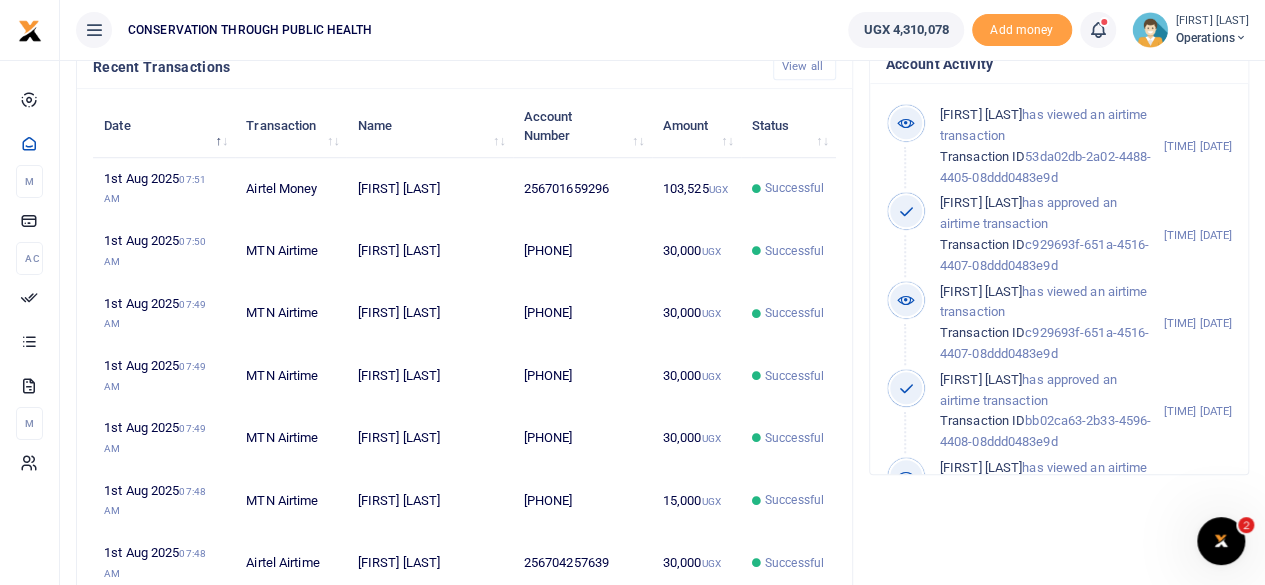 scroll, scrollTop: 700, scrollLeft: 0, axis: vertical 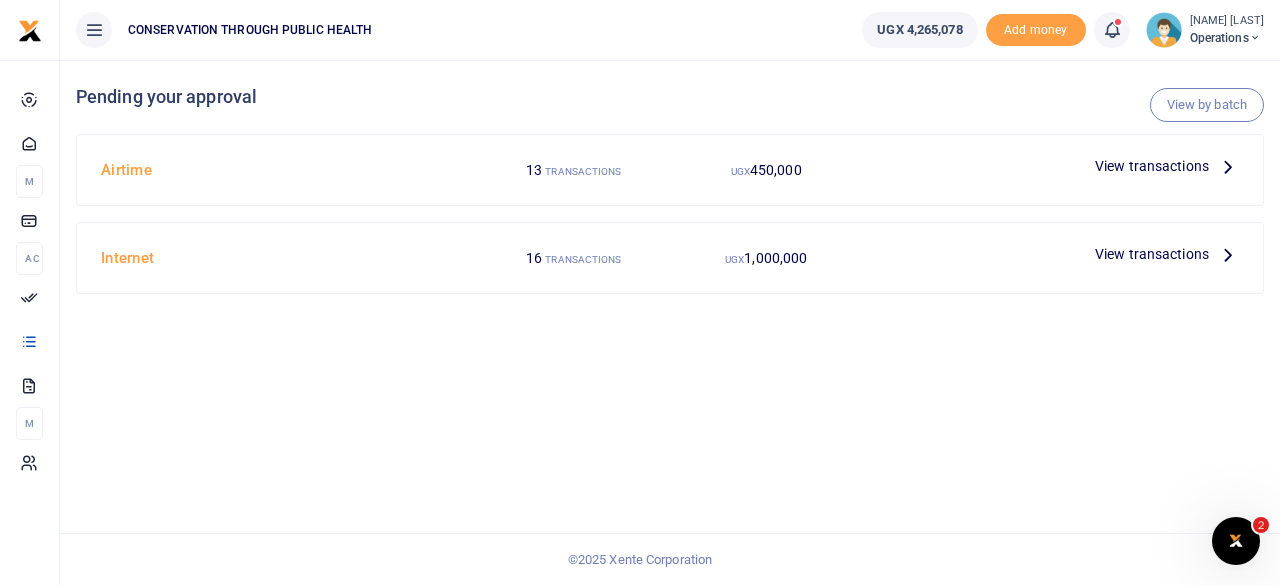 click on "View transactions" at bounding box center [1152, 254] 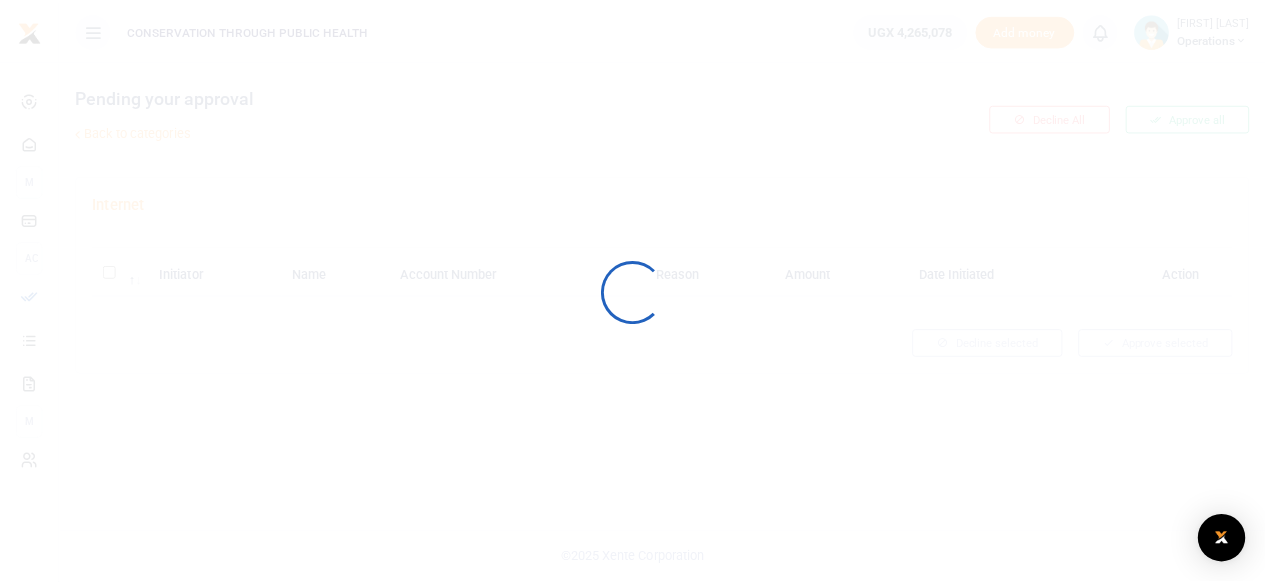scroll, scrollTop: 0, scrollLeft: 0, axis: both 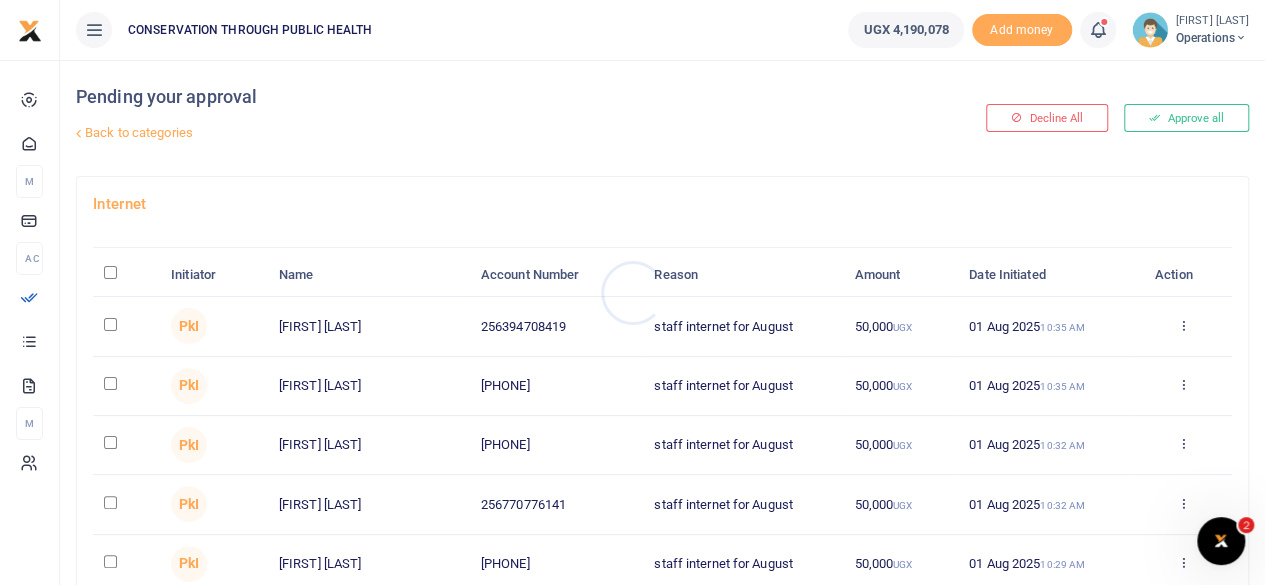 click at bounding box center [632, 292] 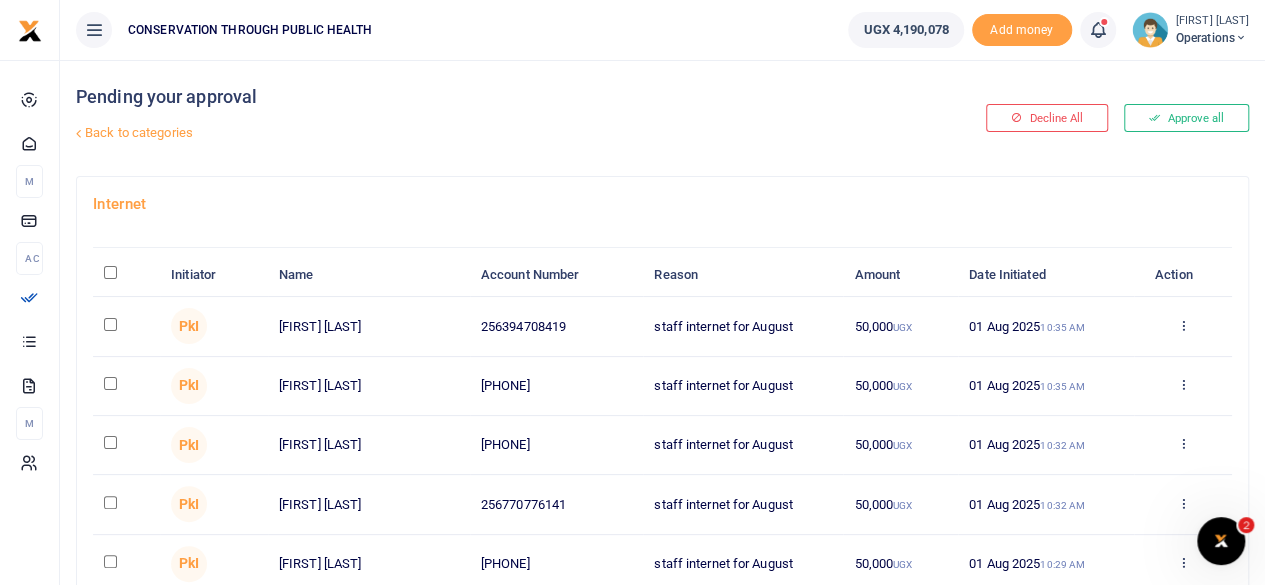 click at bounding box center [110, 272] 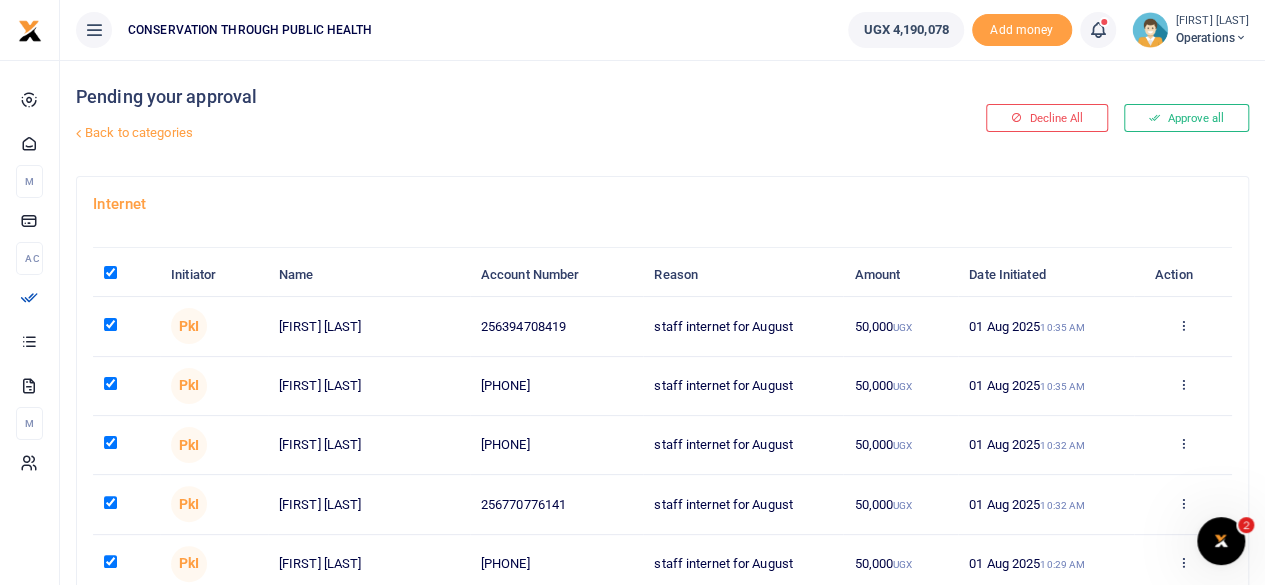 checkbox on "true" 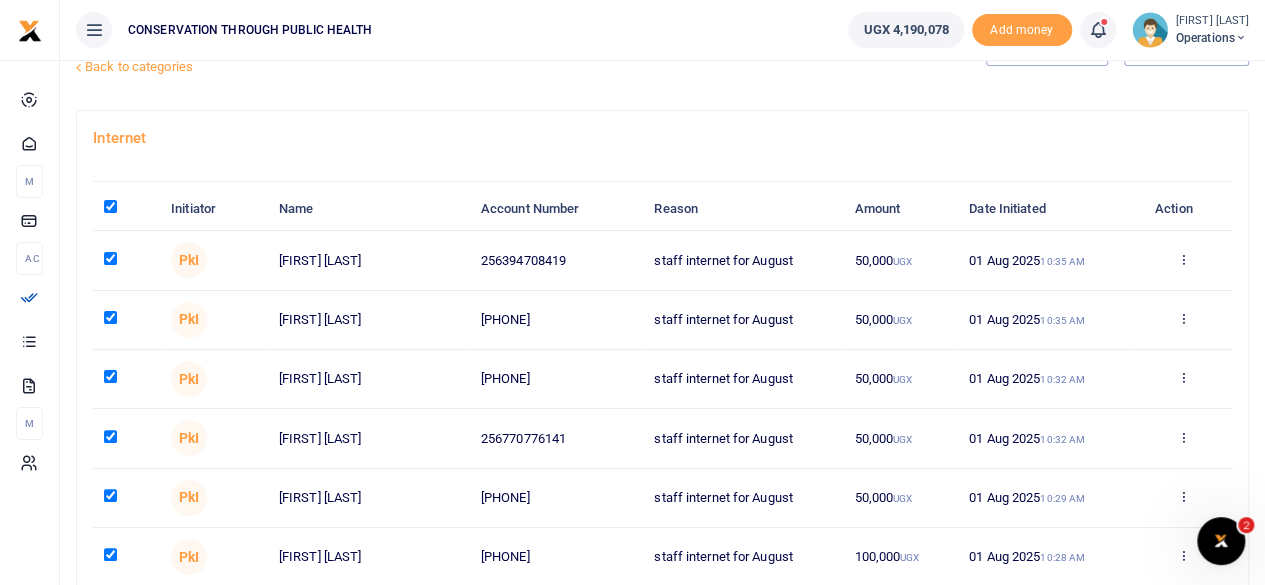 scroll, scrollTop: 0, scrollLeft: 0, axis: both 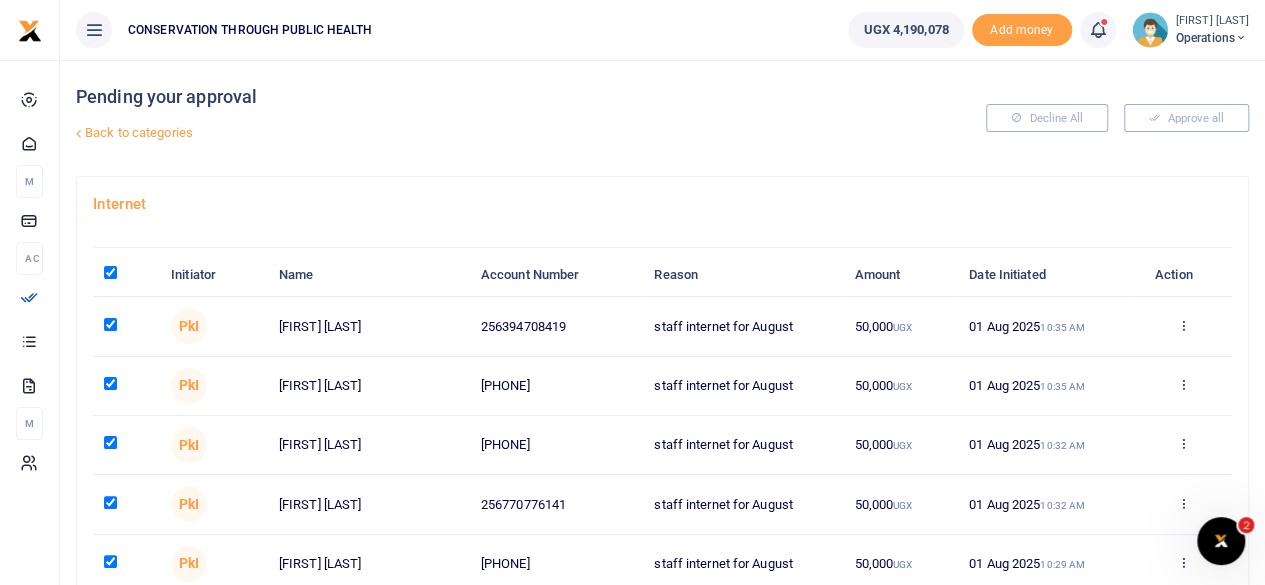 click at bounding box center [126, 275] 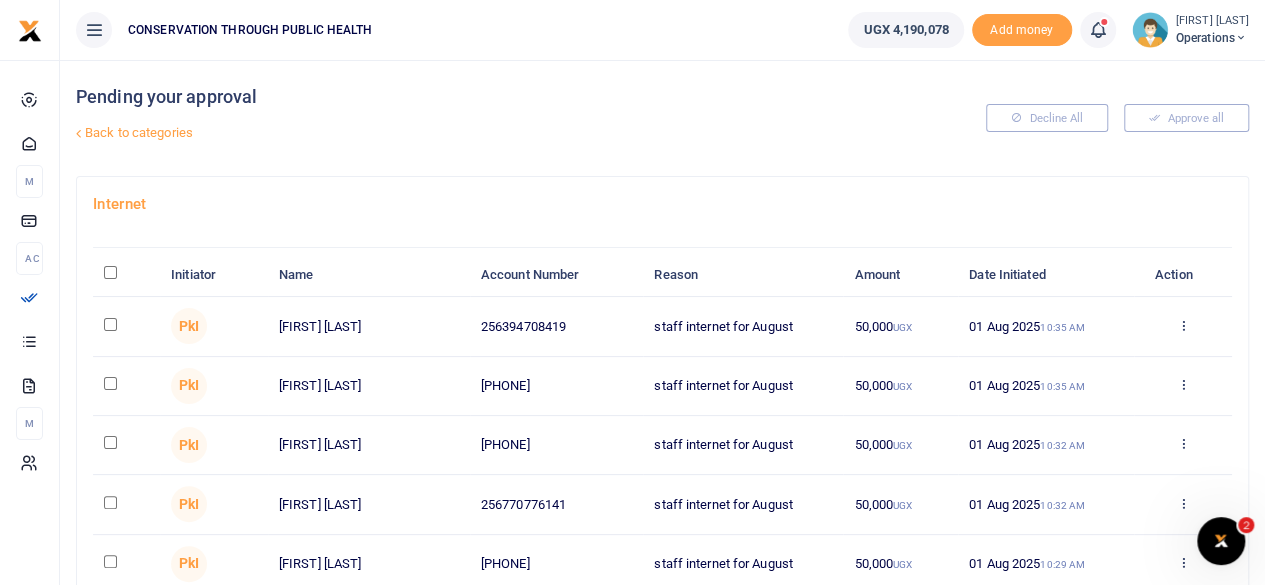 checkbox on "false" 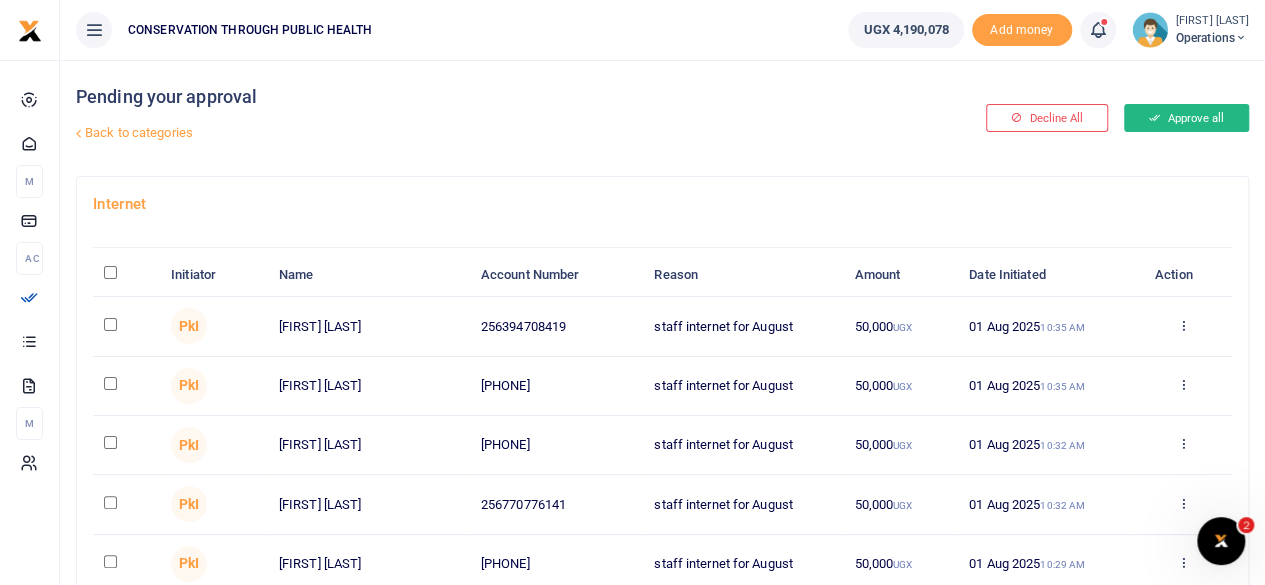 click on "Approve all" at bounding box center (1186, 118) 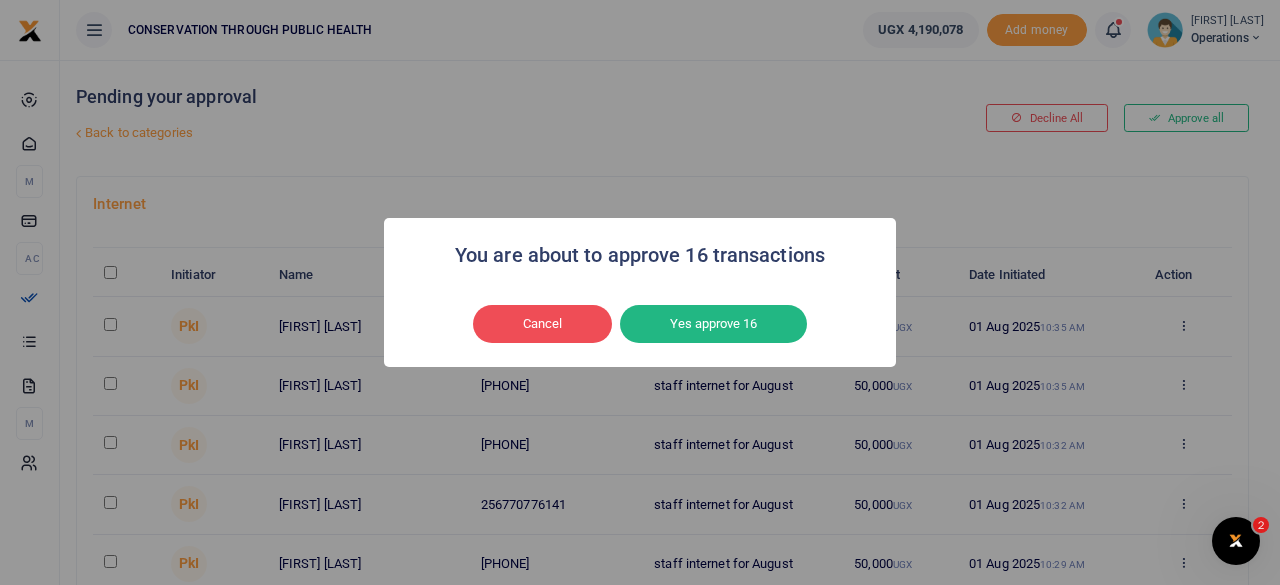 click on "Yes approve 16" at bounding box center [713, 324] 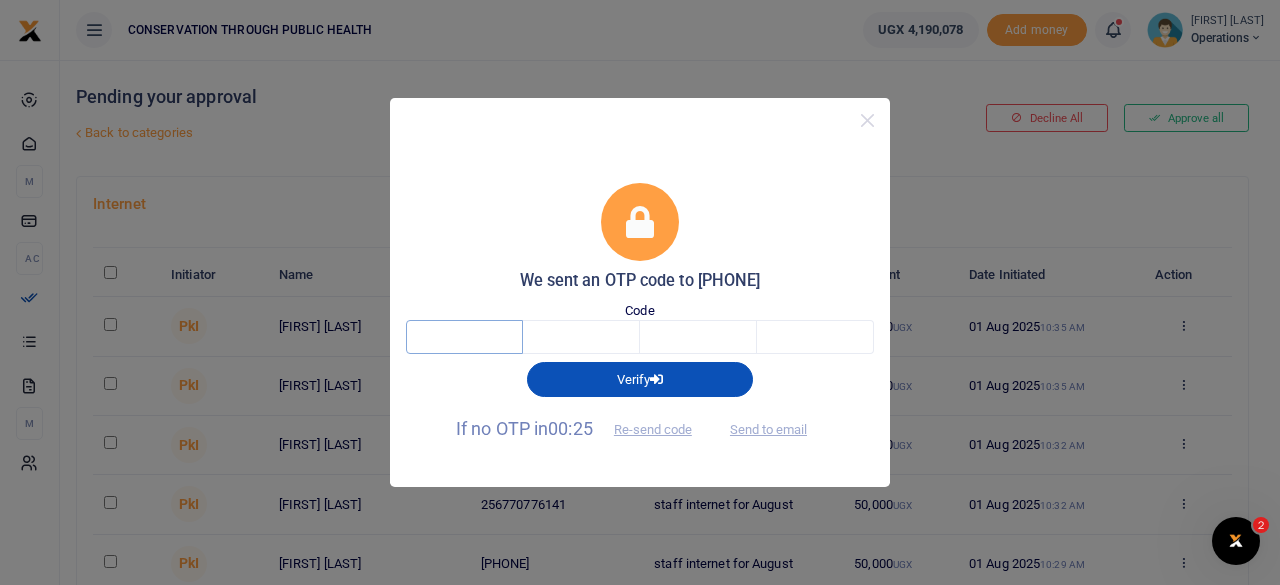 click at bounding box center (464, 337) 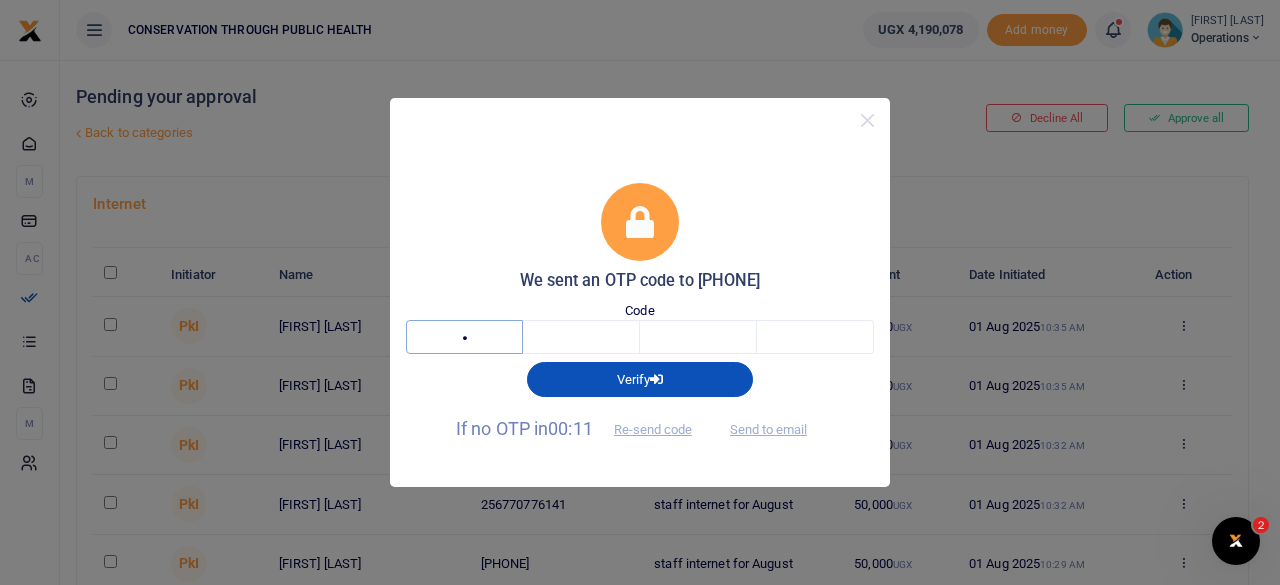 type on "2" 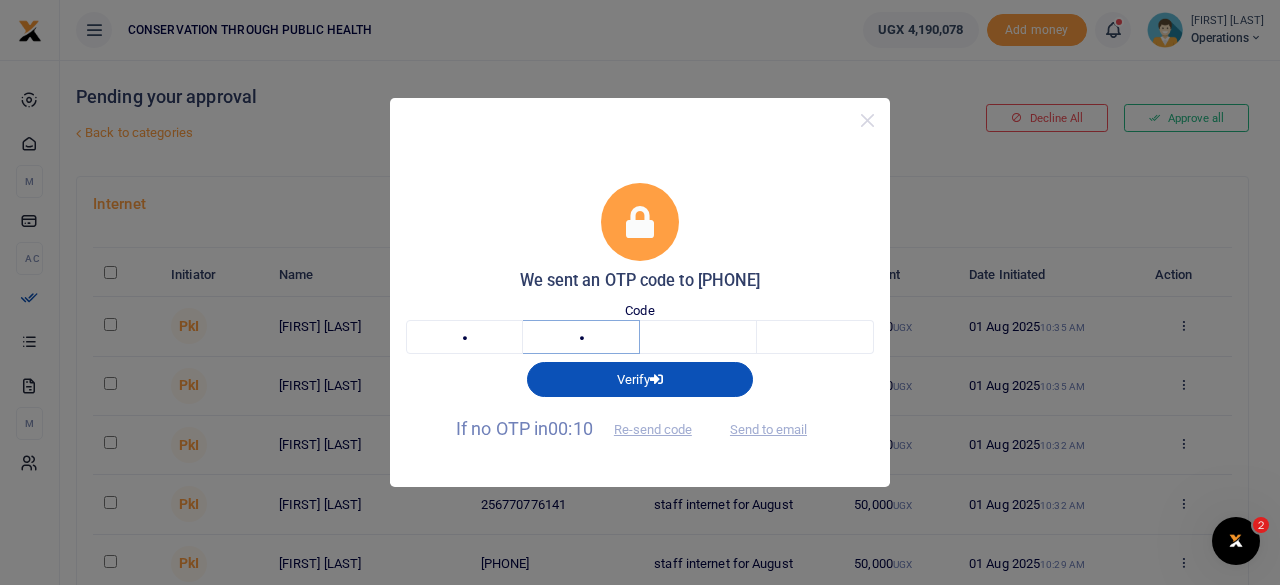 type on "0" 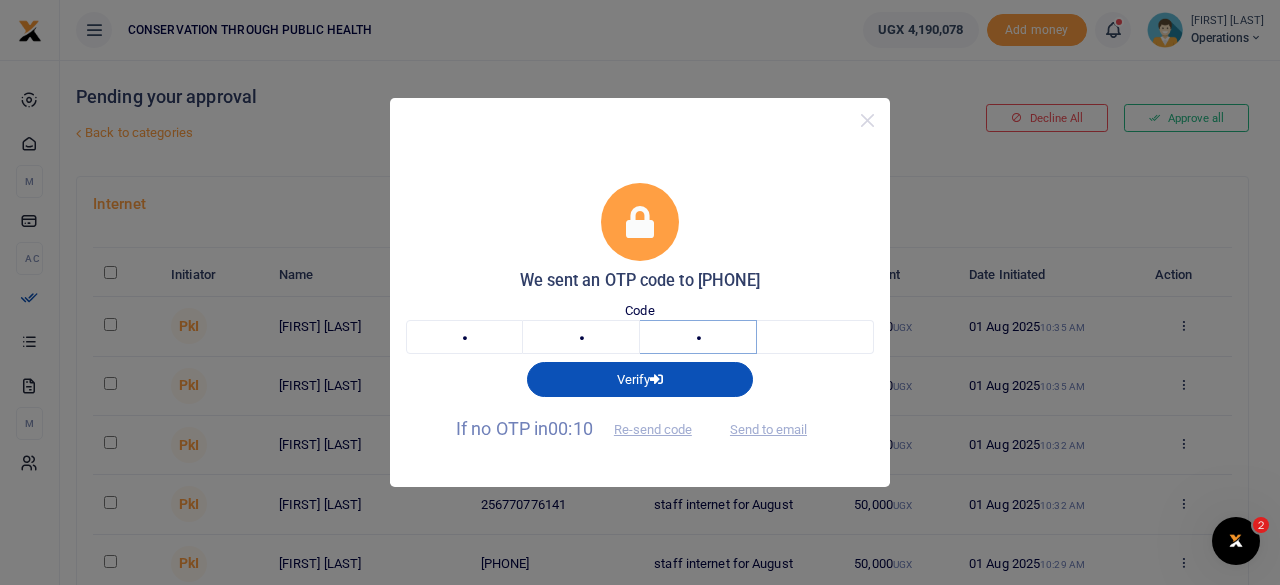 type on "0" 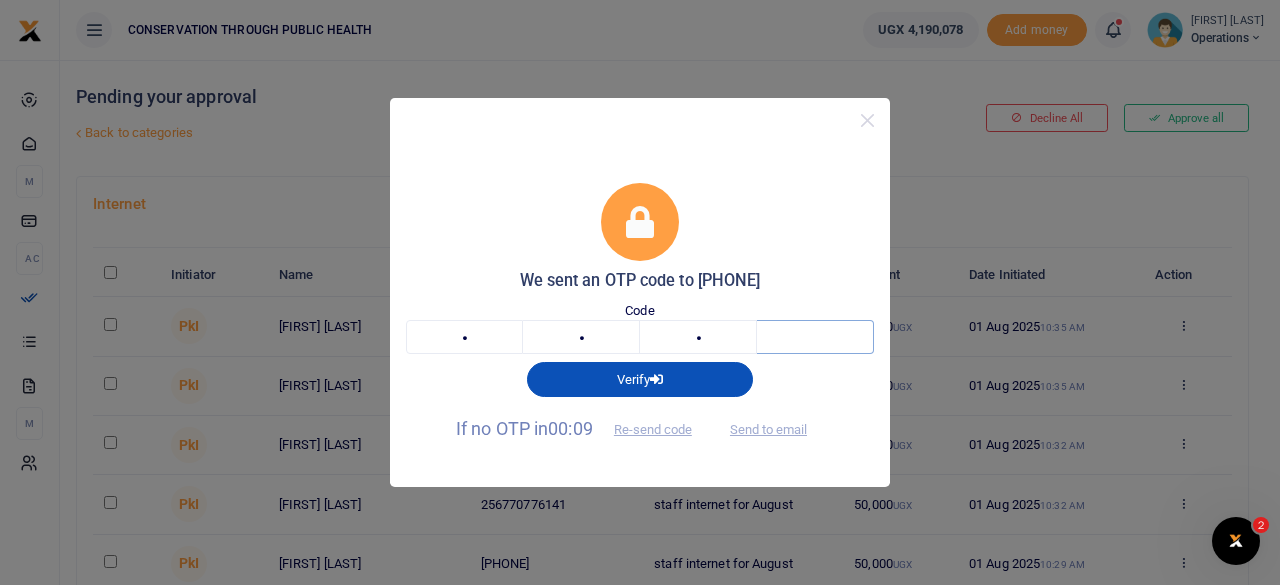 type on "5" 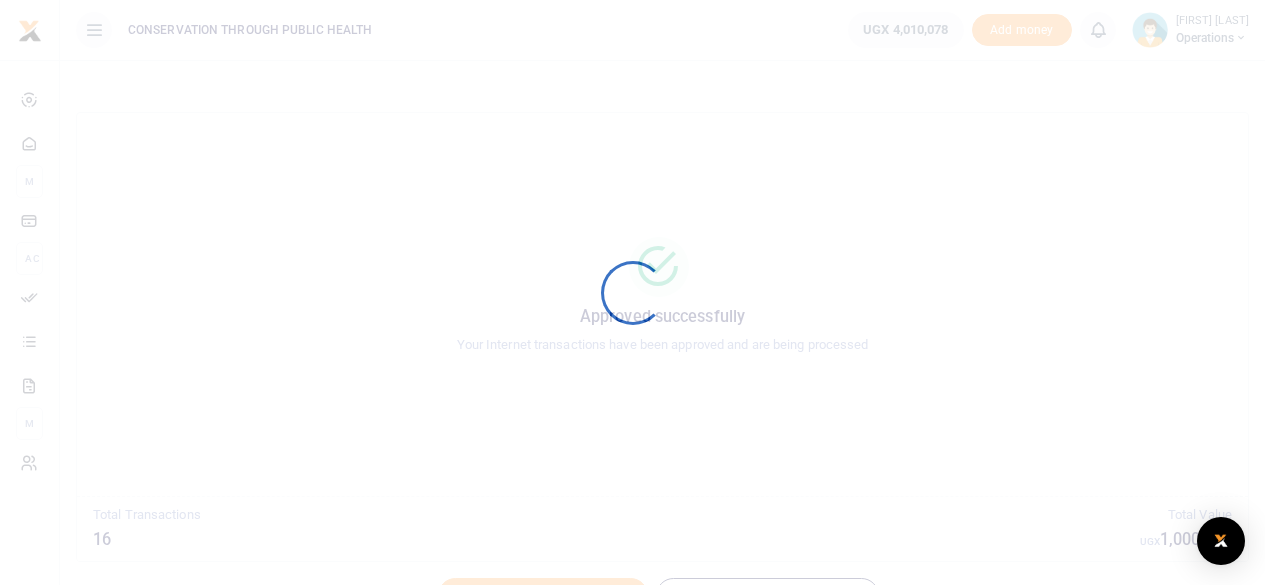 scroll, scrollTop: 0, scrollLeft: 0, axis: both 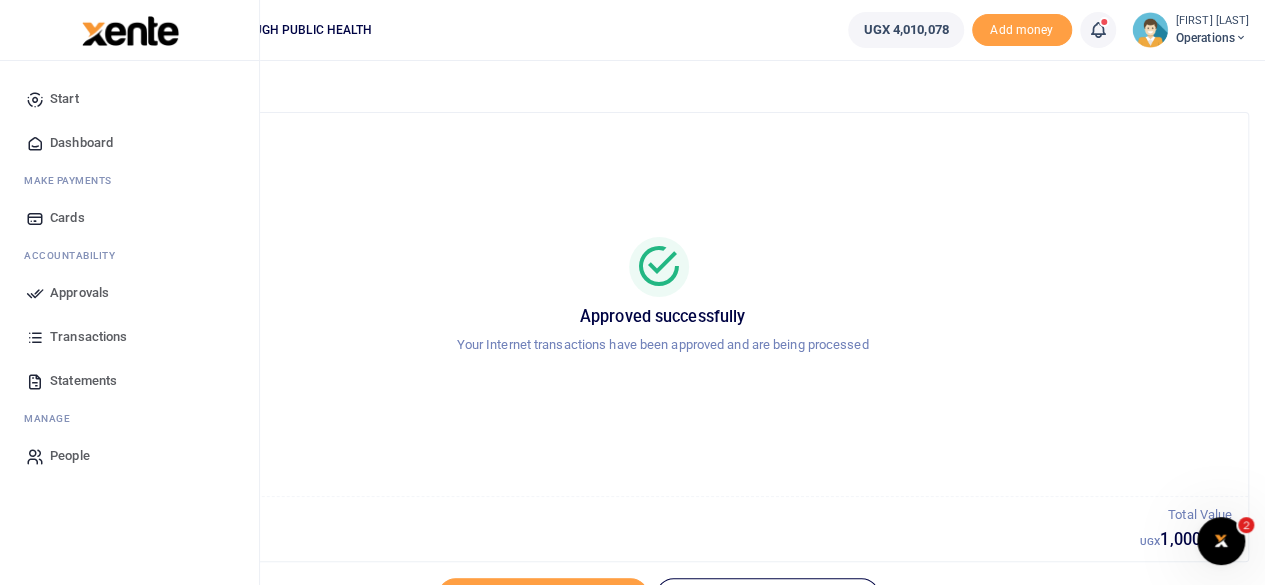 click on "Dashboard" at bounding box center (81, 143) 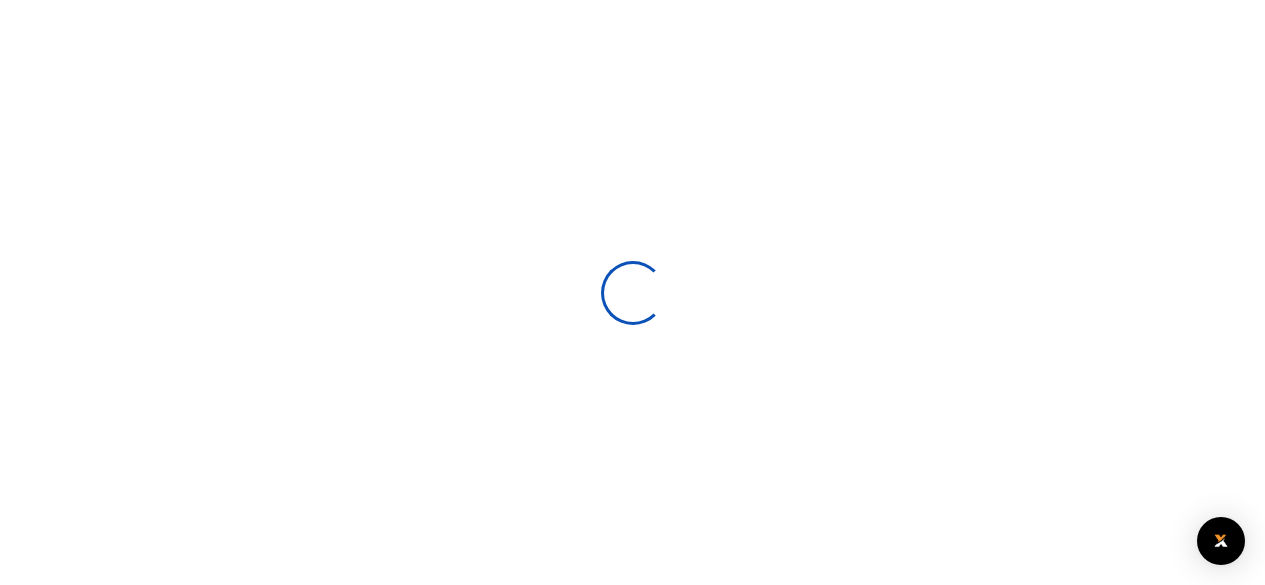 scroll, scrollTop: 0, scrollLeft: 0, axis: both 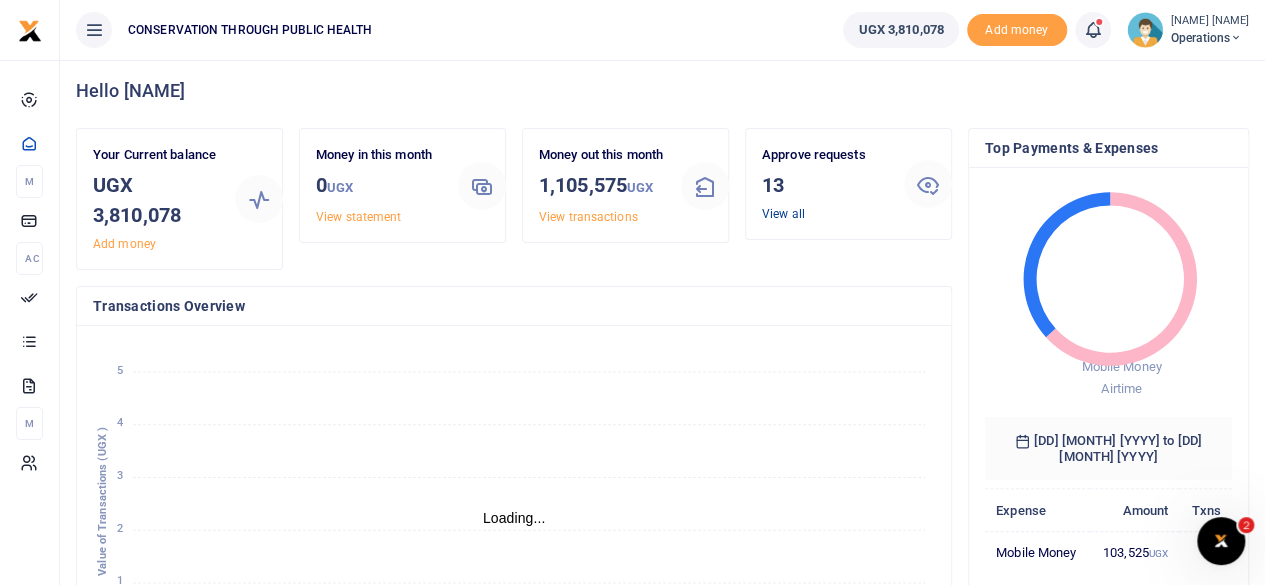 click on "View all" at bounding box center [783, 214] 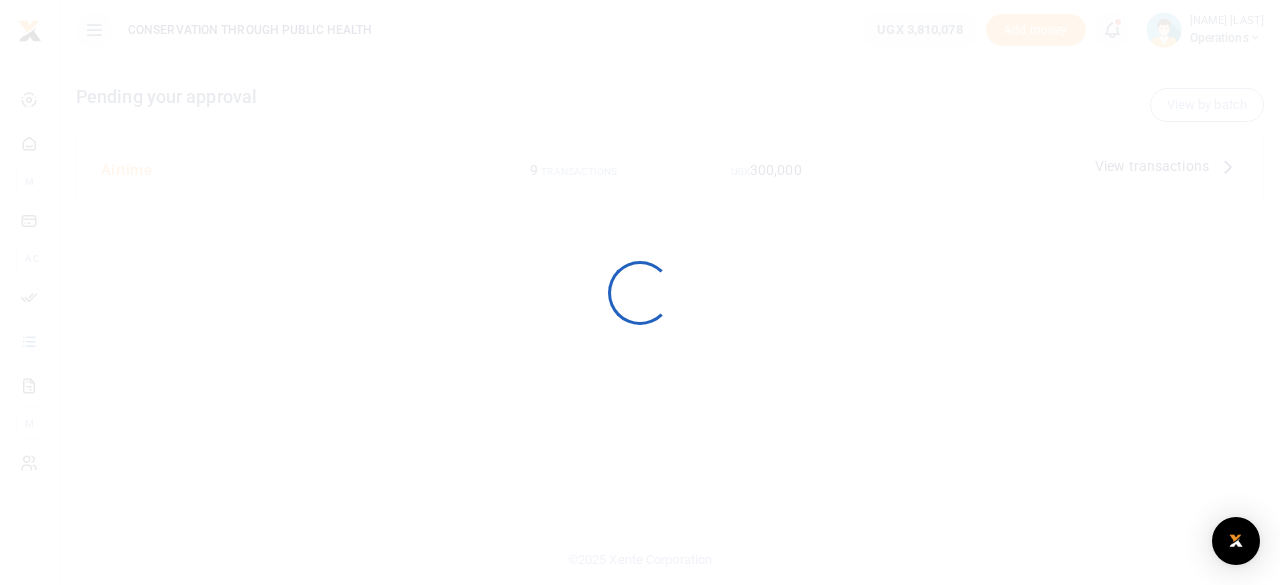 scroll, scrollTop: 0, scrollLeft: 0, axis: both 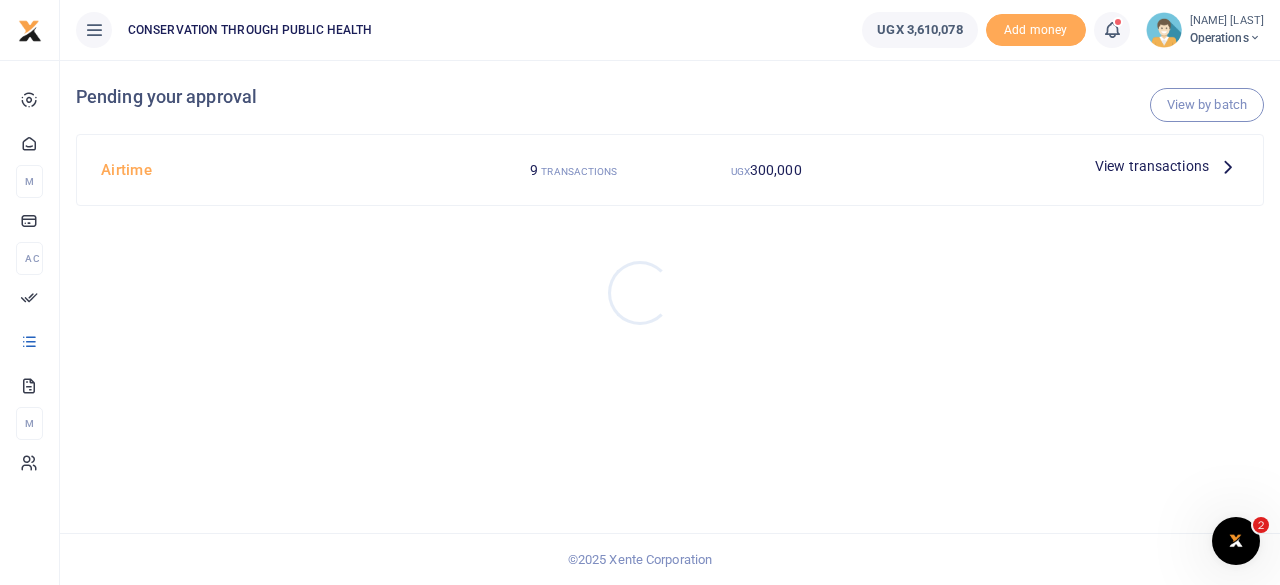 click at bounding box center [640, 292] 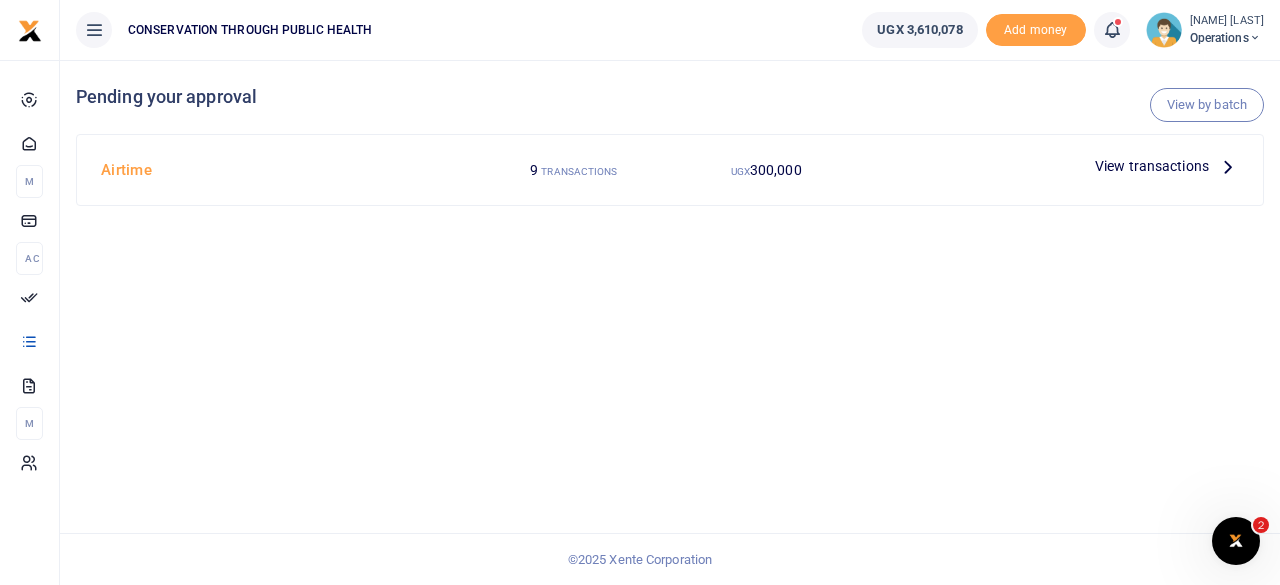 click at bounding box center (1228, 166) 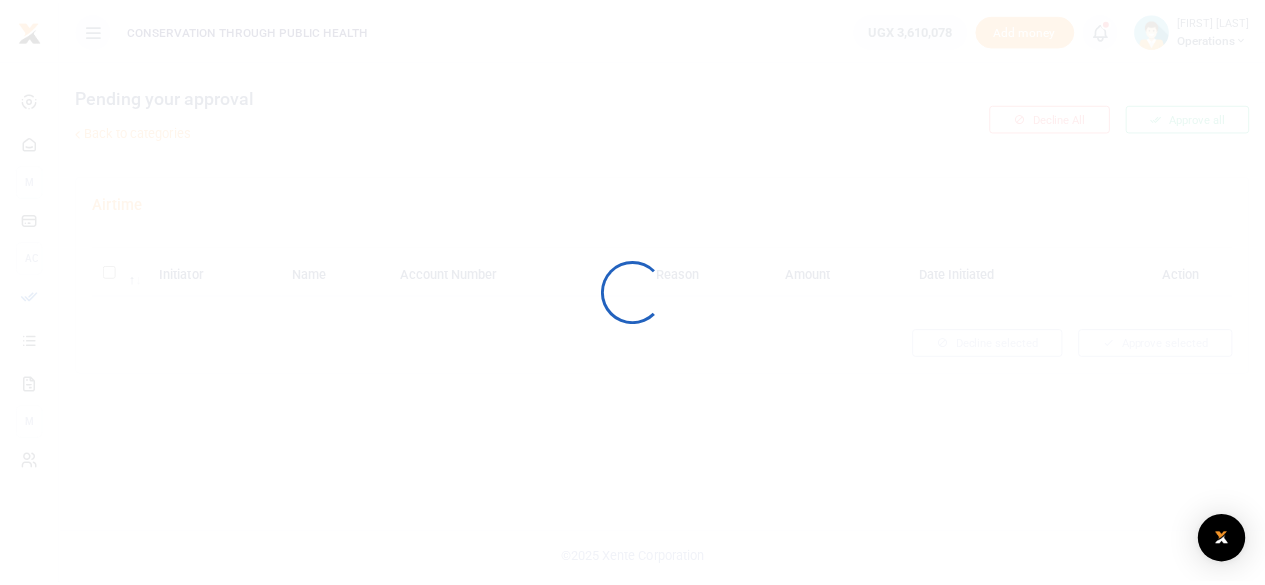 scroll, scrollTop: 0, scrollLeft: 0, axis: both 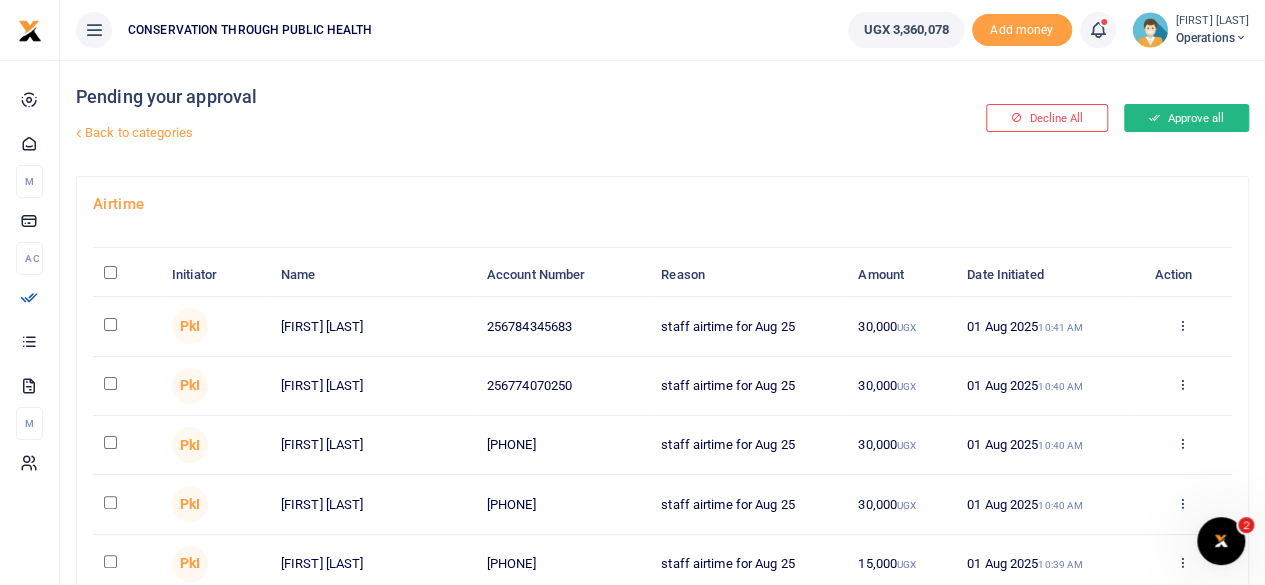 click on "Approve all" at bounding box center [1186, 118] 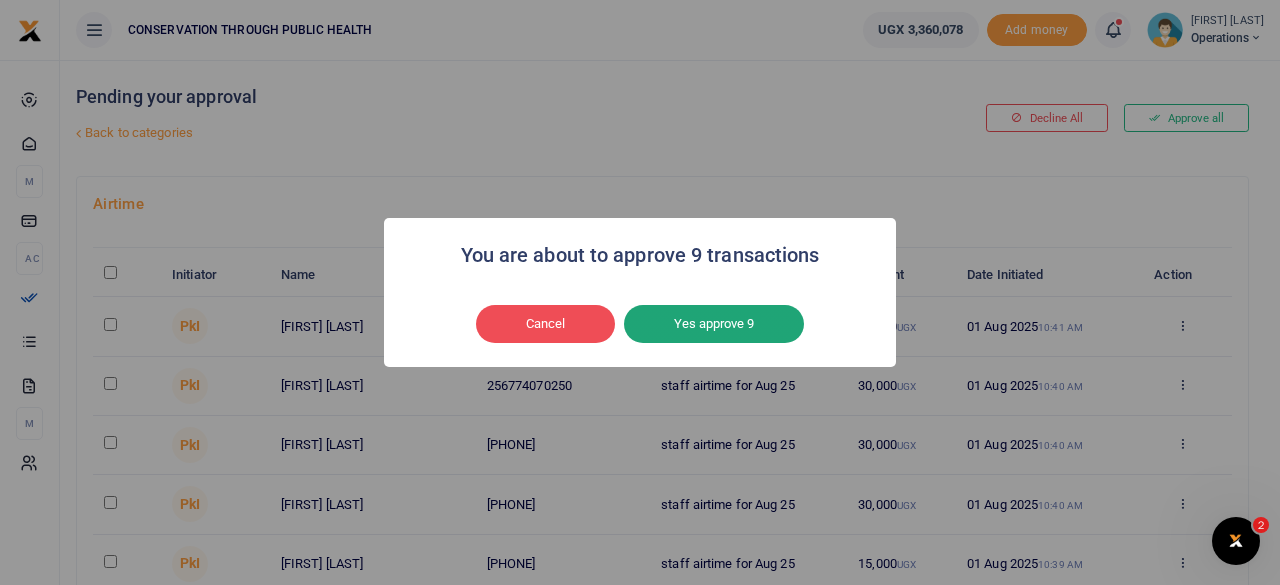 click on "Yes approve 9" at bounding box center (714, 324) 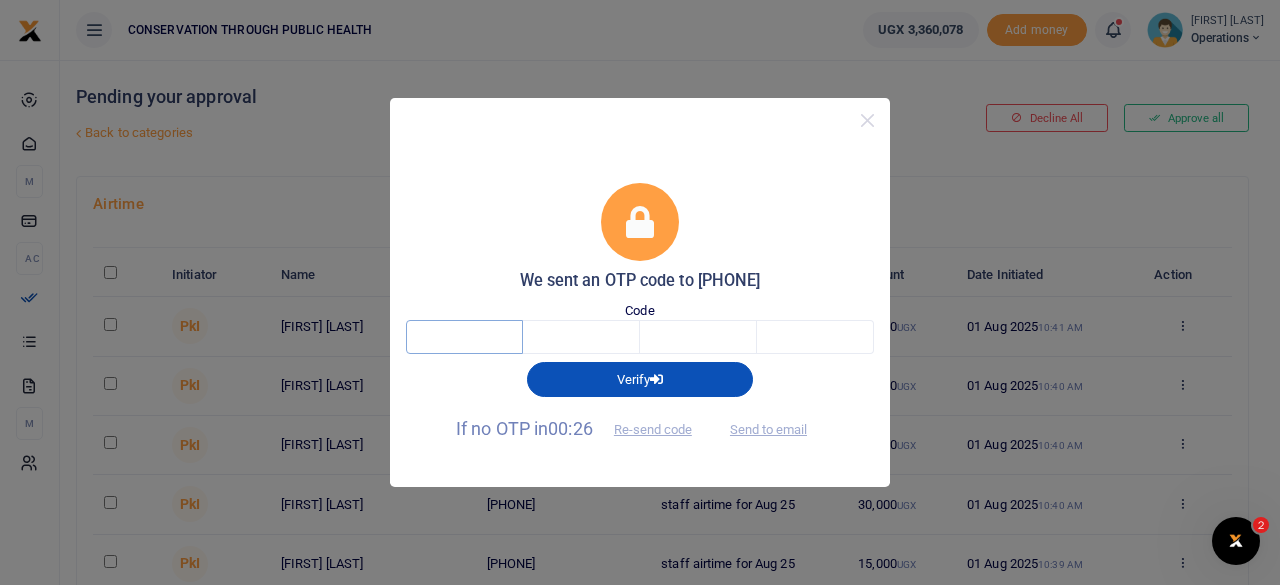 click at bounding box center [464, 337] 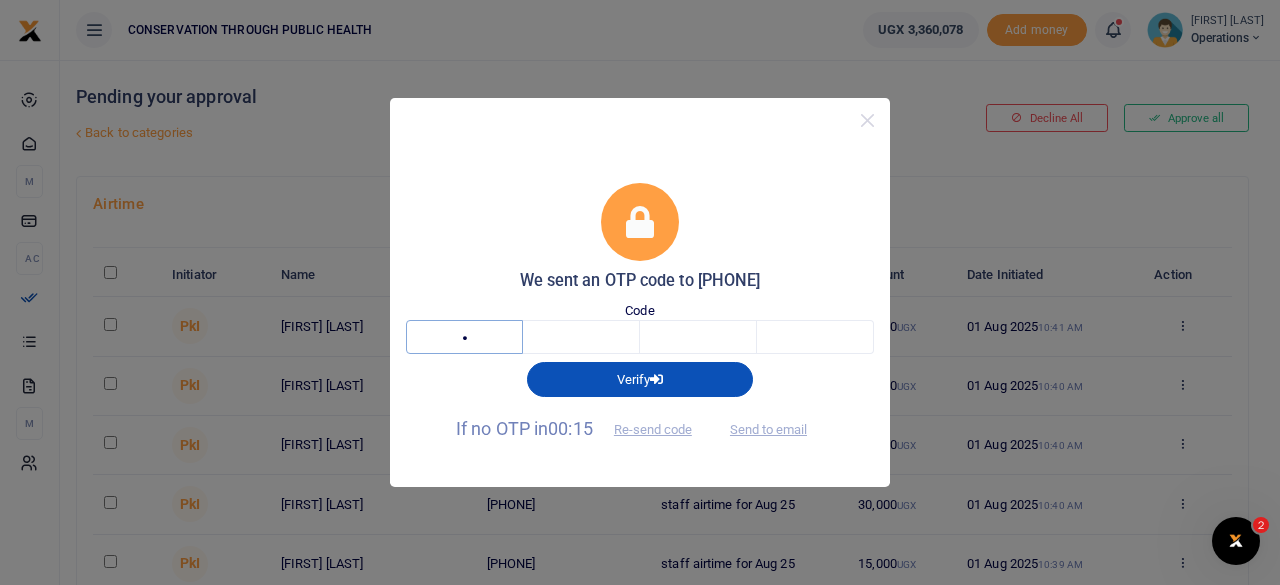 type on "5" 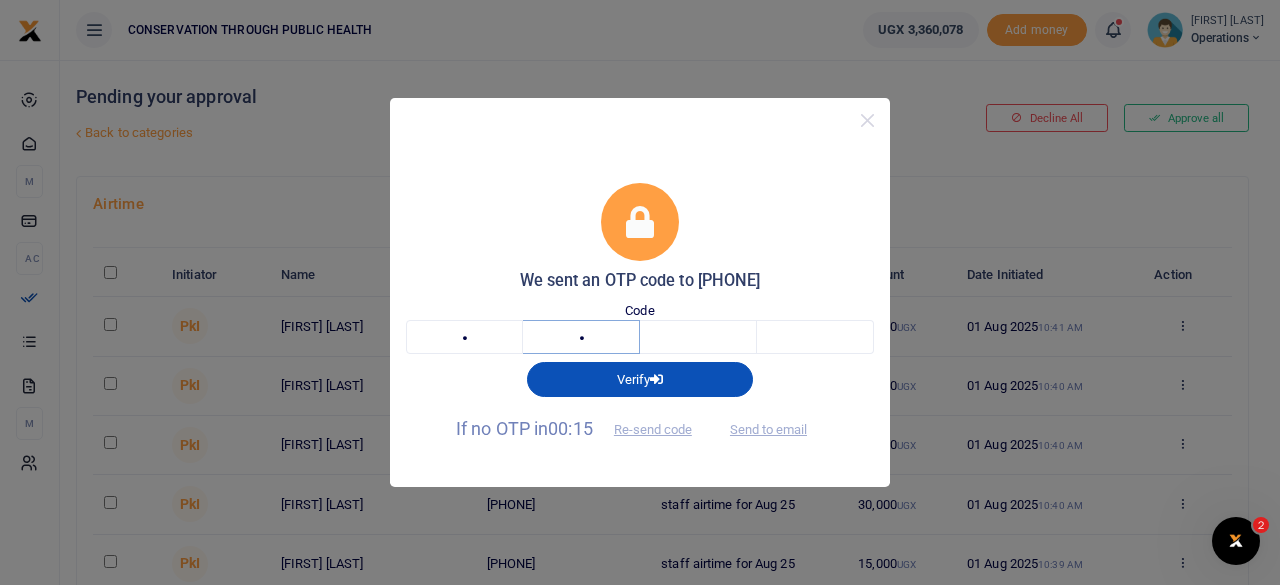type on "7" 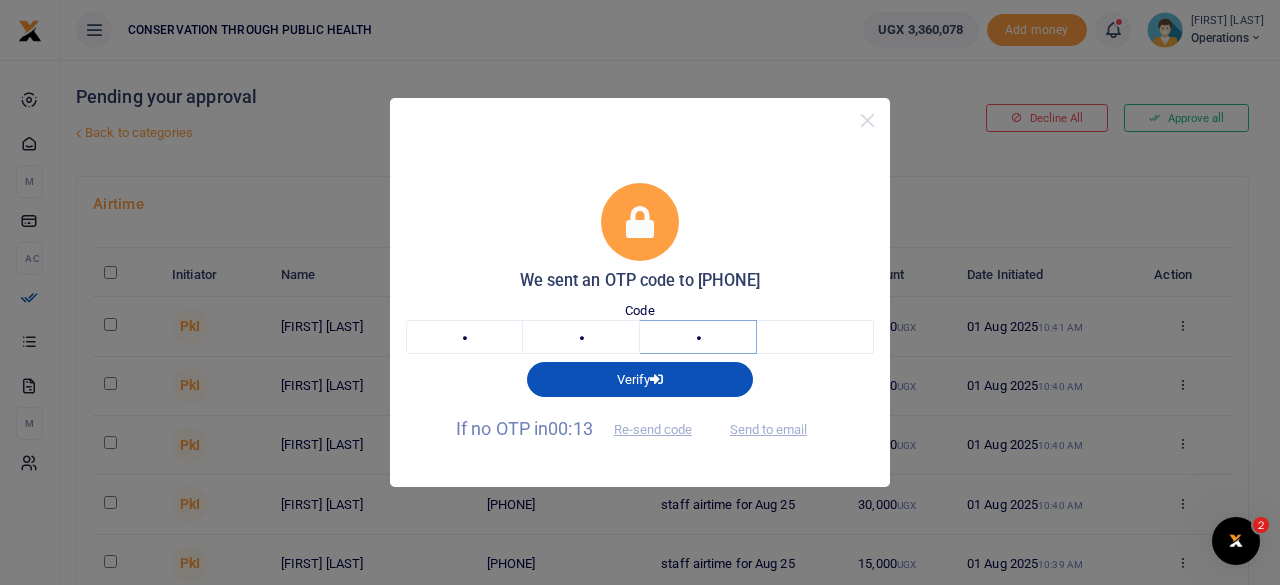 type on "6" 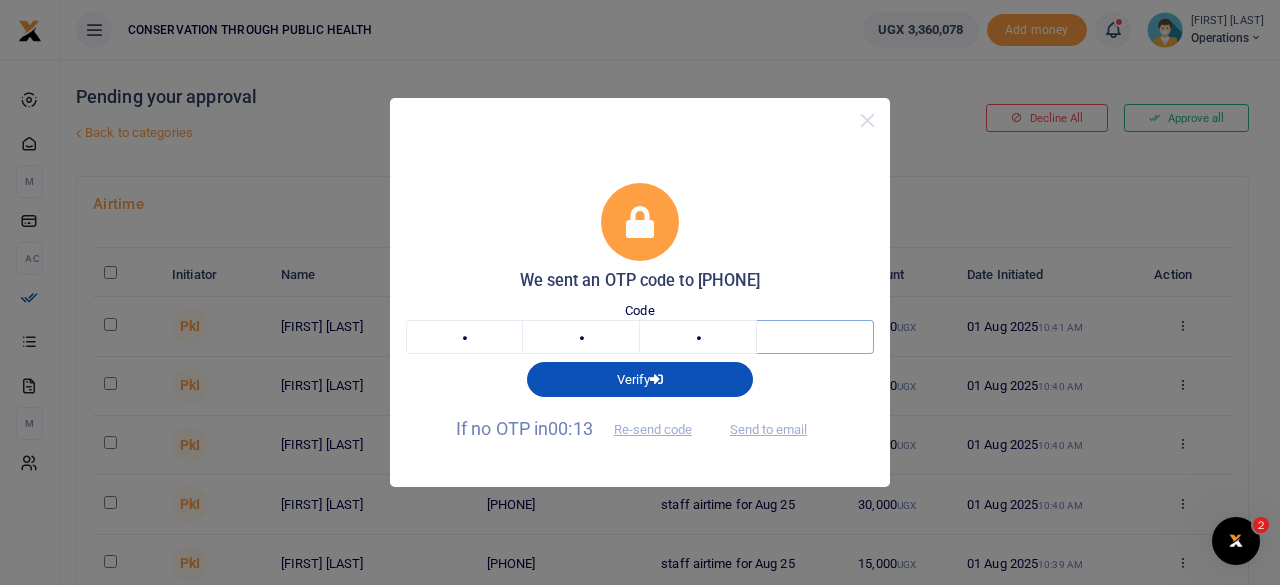 type on "2" 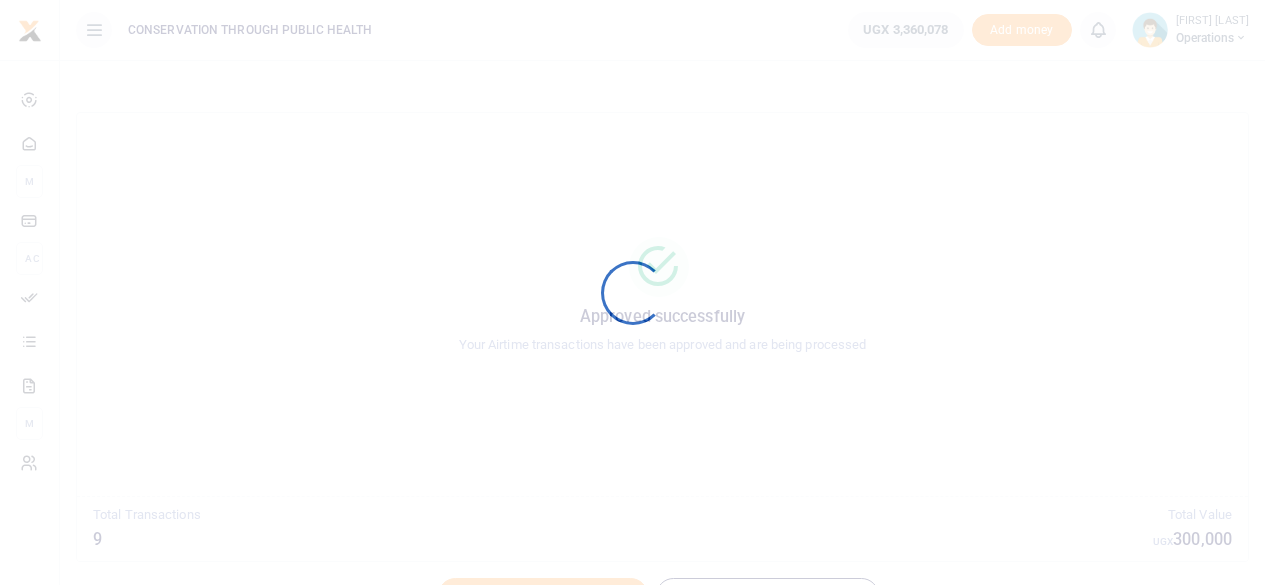 scroll, scrollTop: 0, scrollLeft: 0, axis: both 